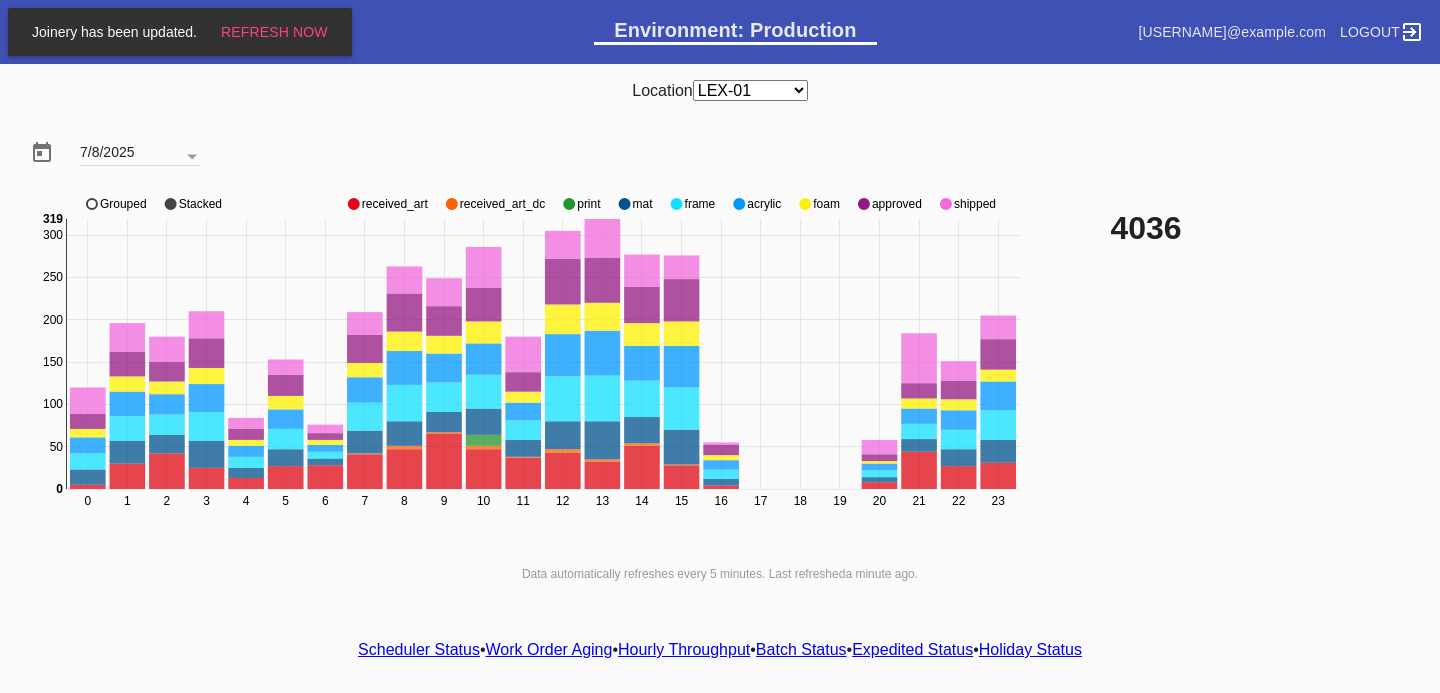scroll, scrollTop: 0, scrollLeft: 0, axis: both 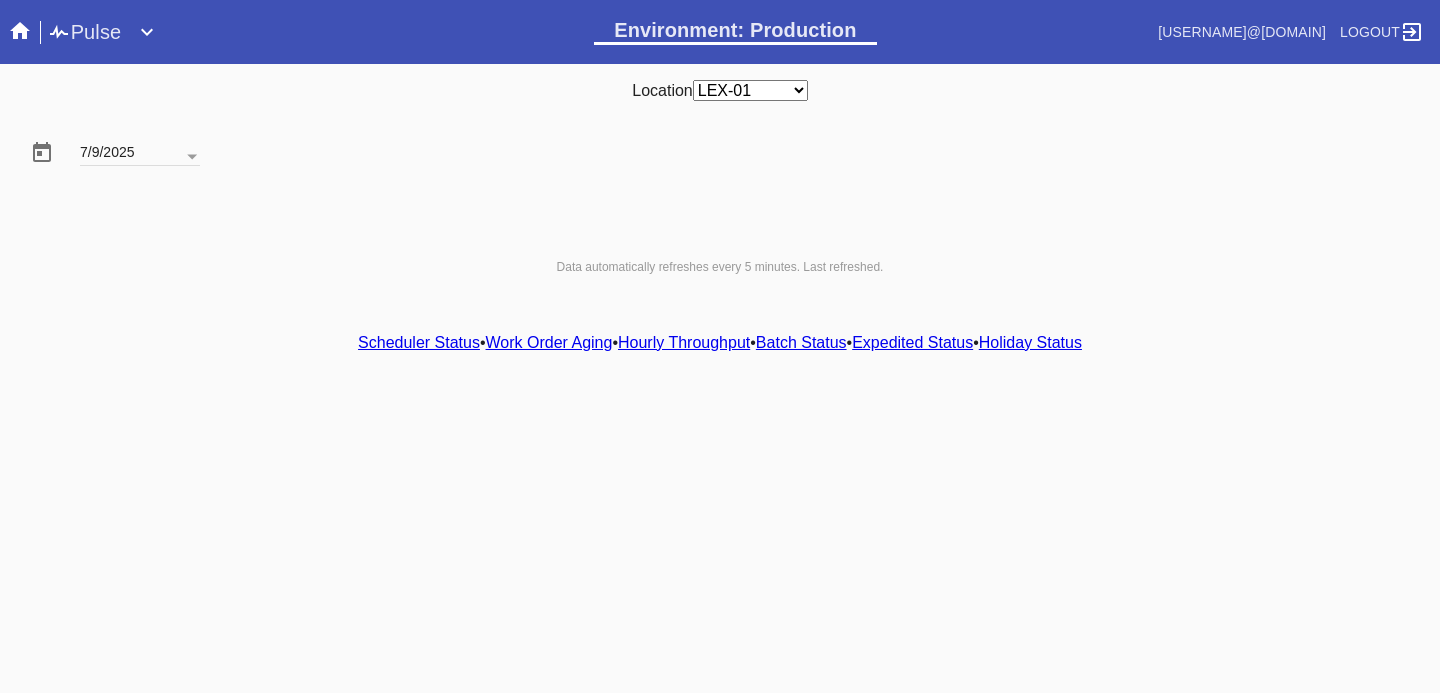 click on "Hourly Throughput" at bounding box center [684, 342] 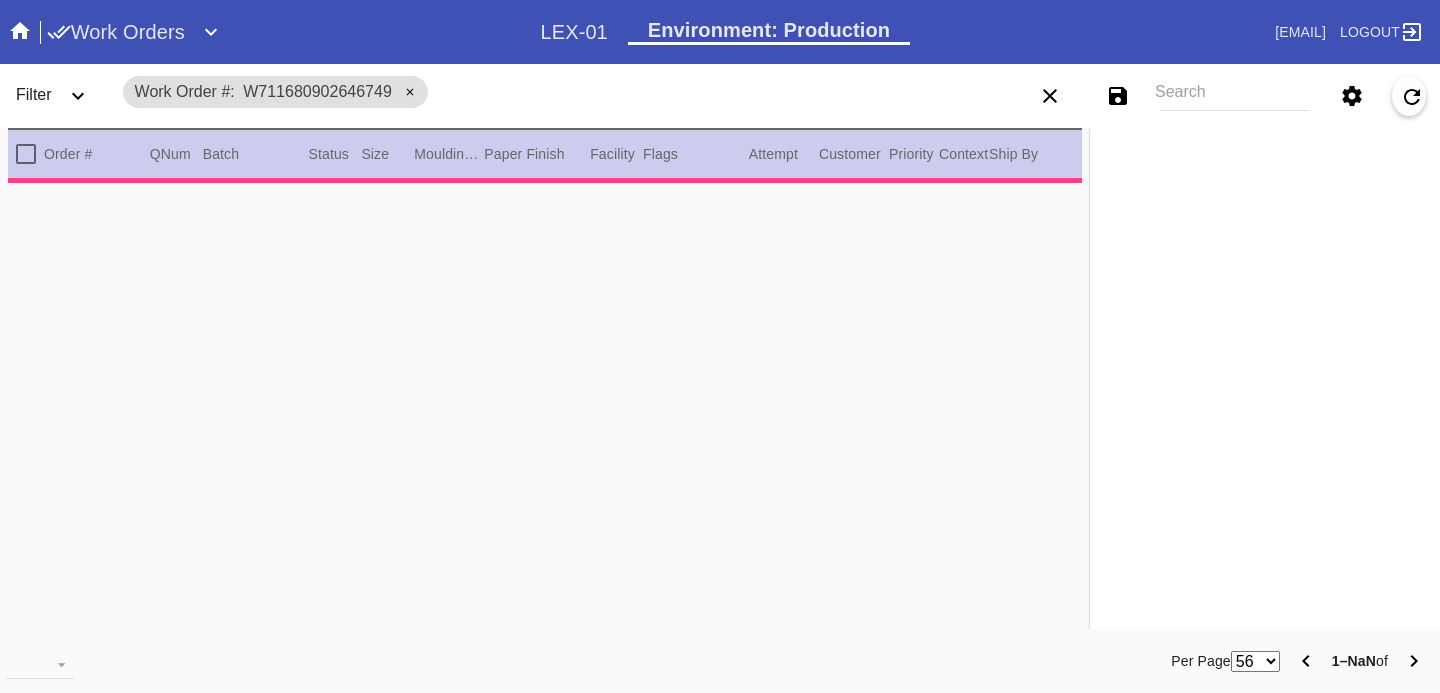 scroll, scrollTop: 0, scrollLeft: 0, axis: both 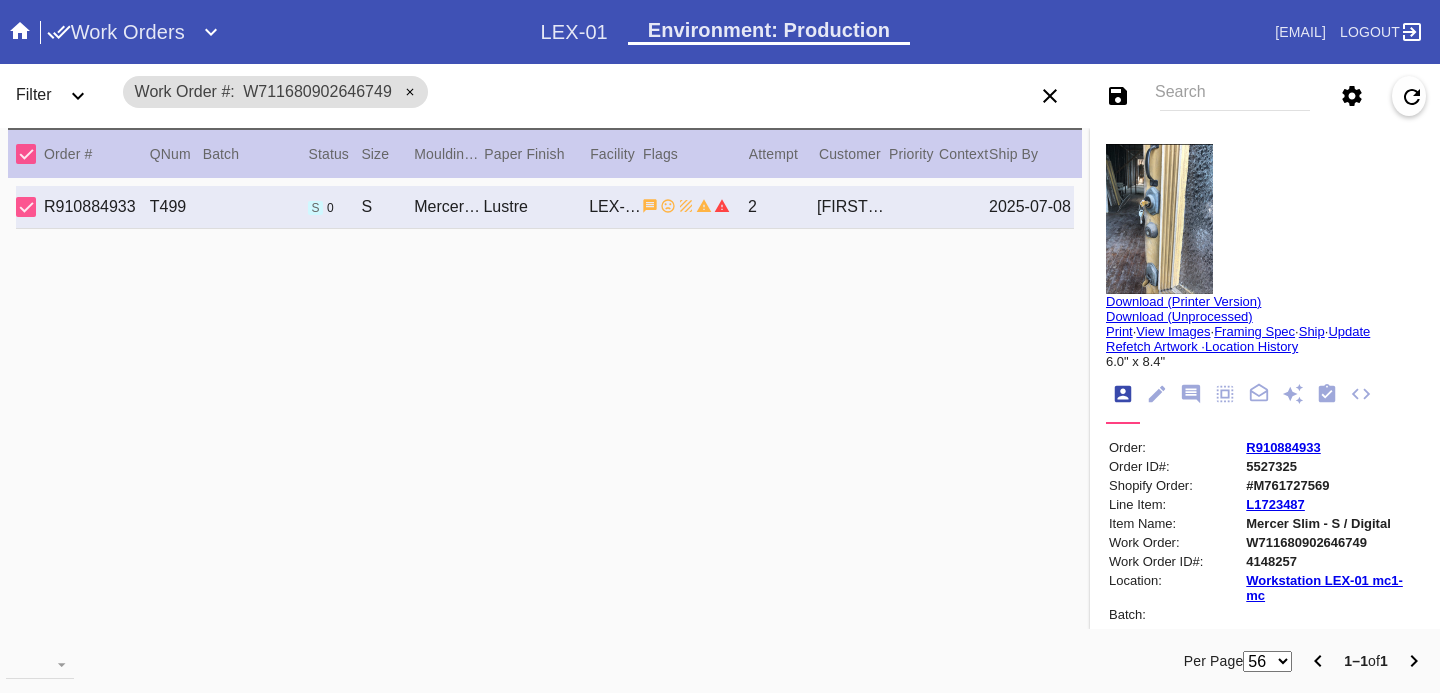 click at bounding box center (1191, 394) 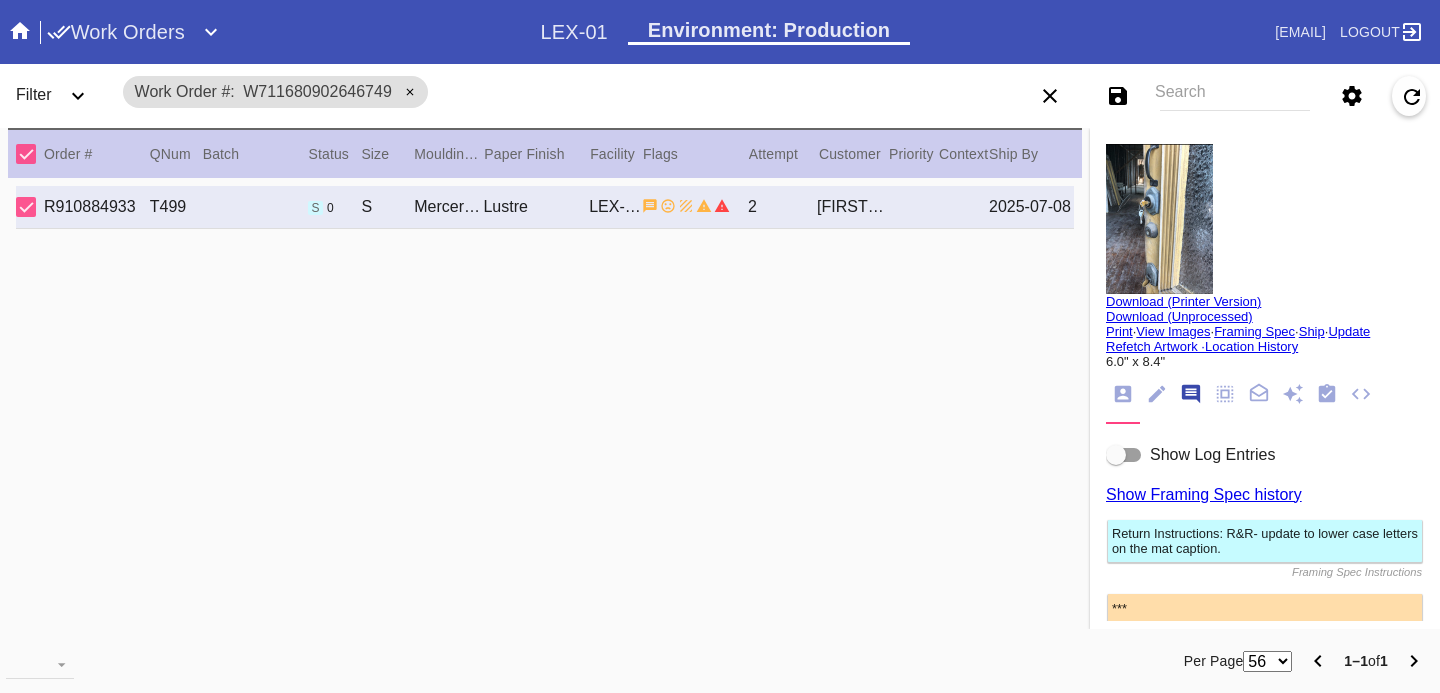 scroll, scrollTop: 123, scrollLeft: 0, axis: vertical 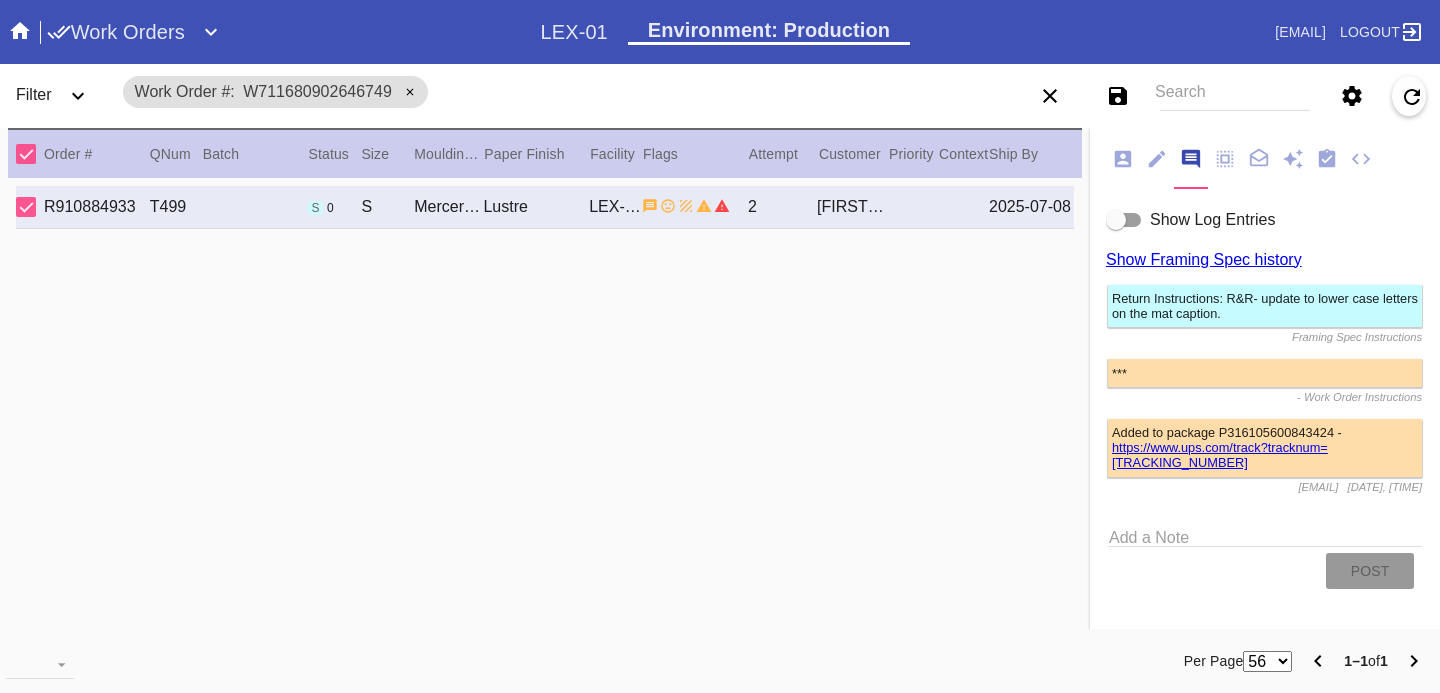 click on "https://www.ups.com/track?tracknum=1ZE3628K0228992229" at bounding box center [1220, 455] 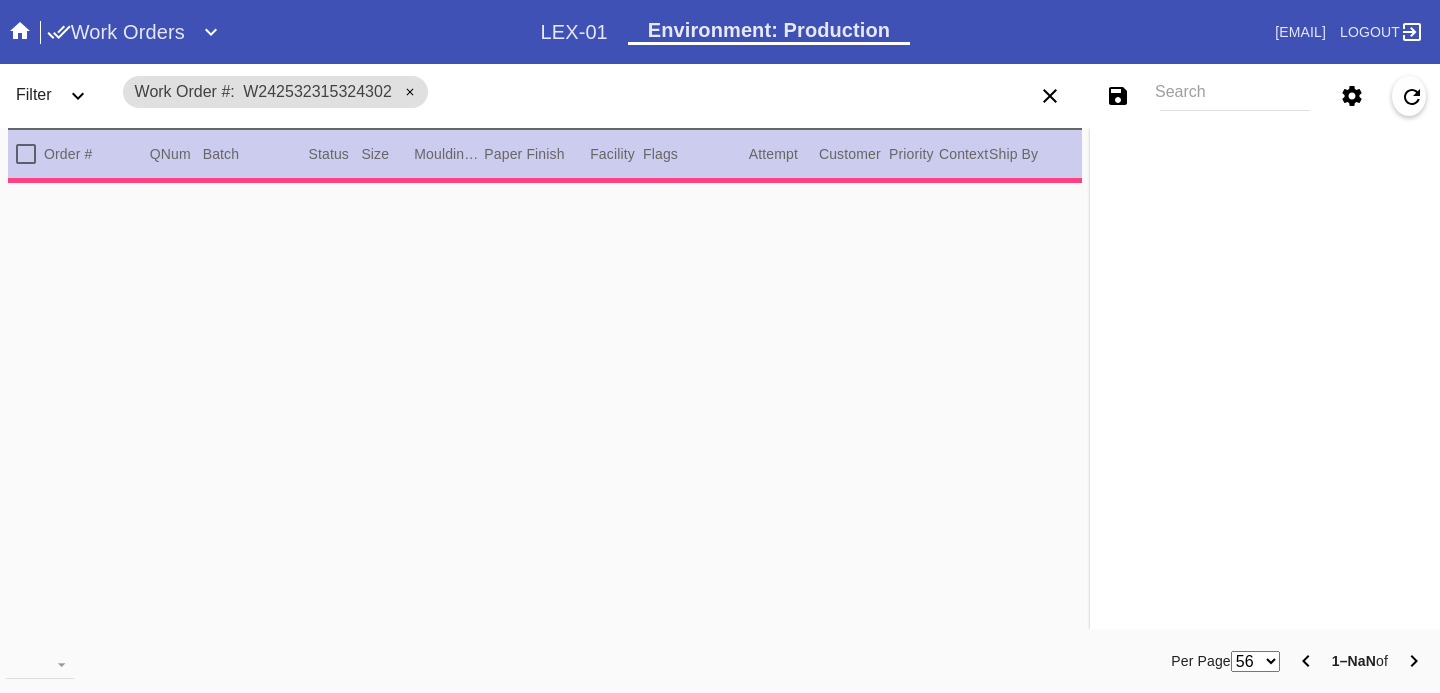 scroll, scrollTop: 0, scrollLeft: 0, axis: both 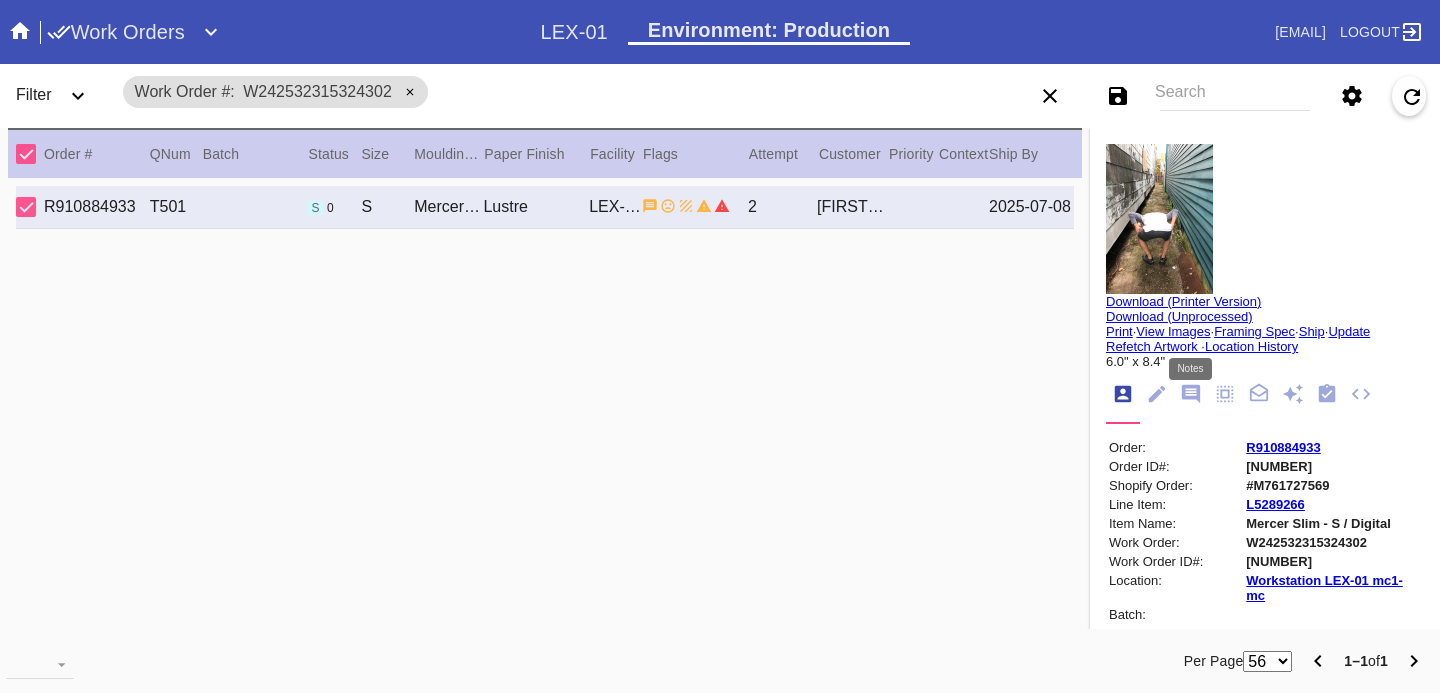 click at bounding box center (1191, 394) 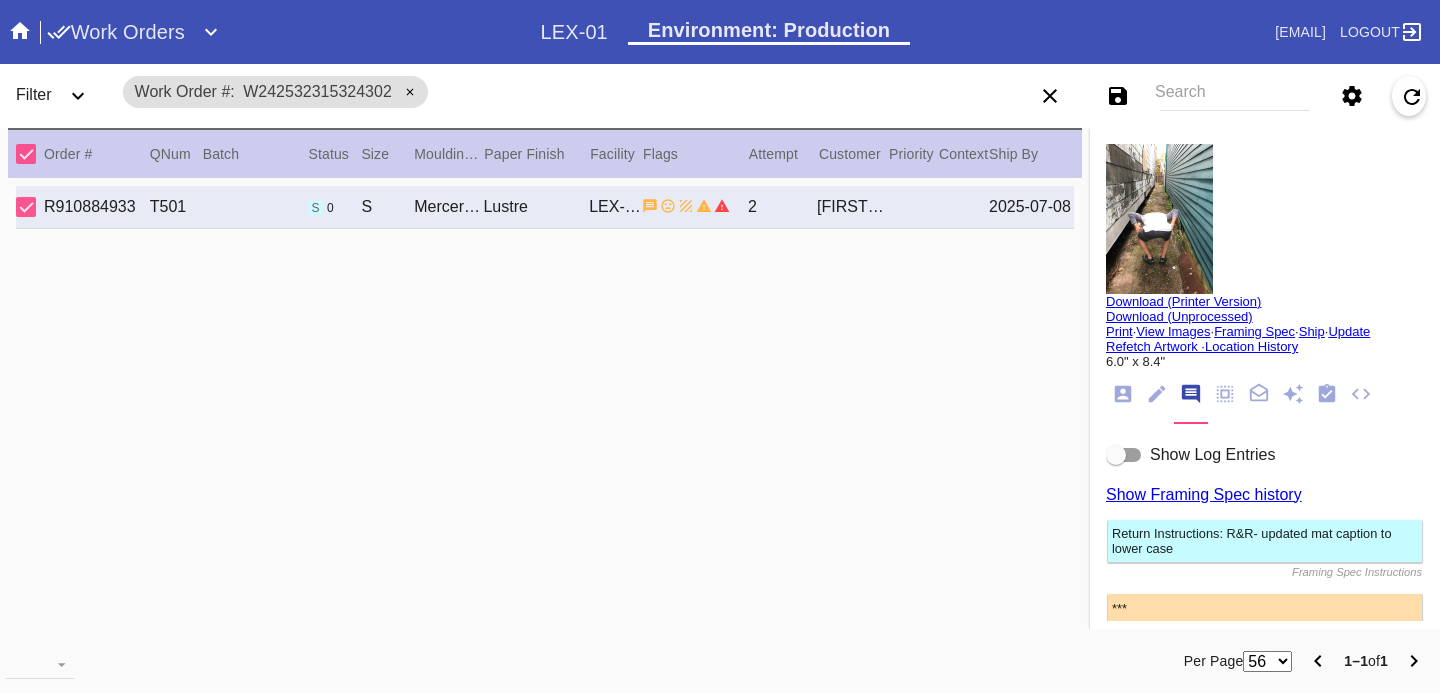 scroll, scrollTop: 245, scrollLeft: 0, axis: vertical 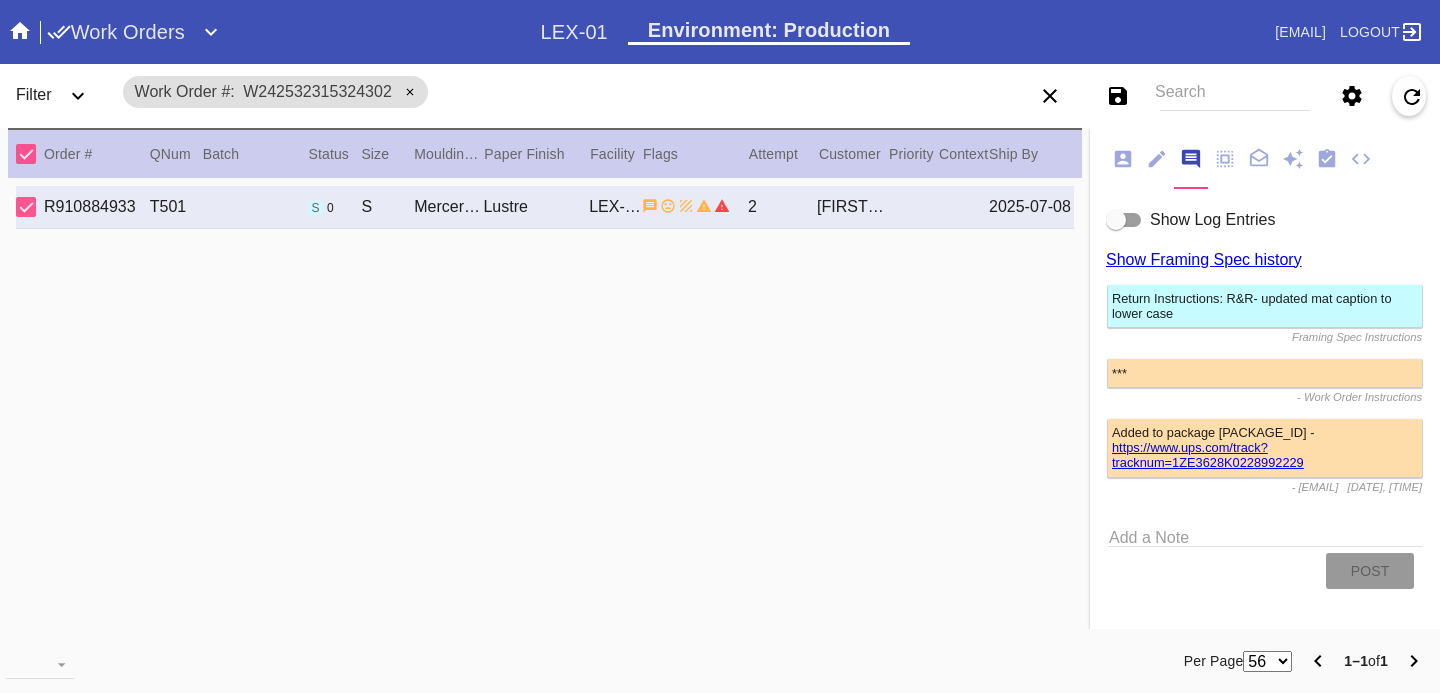 click on "https://www.ups.com/track?tracknum=1ZE3628K0228992229" at bounding box center (1208, 455) 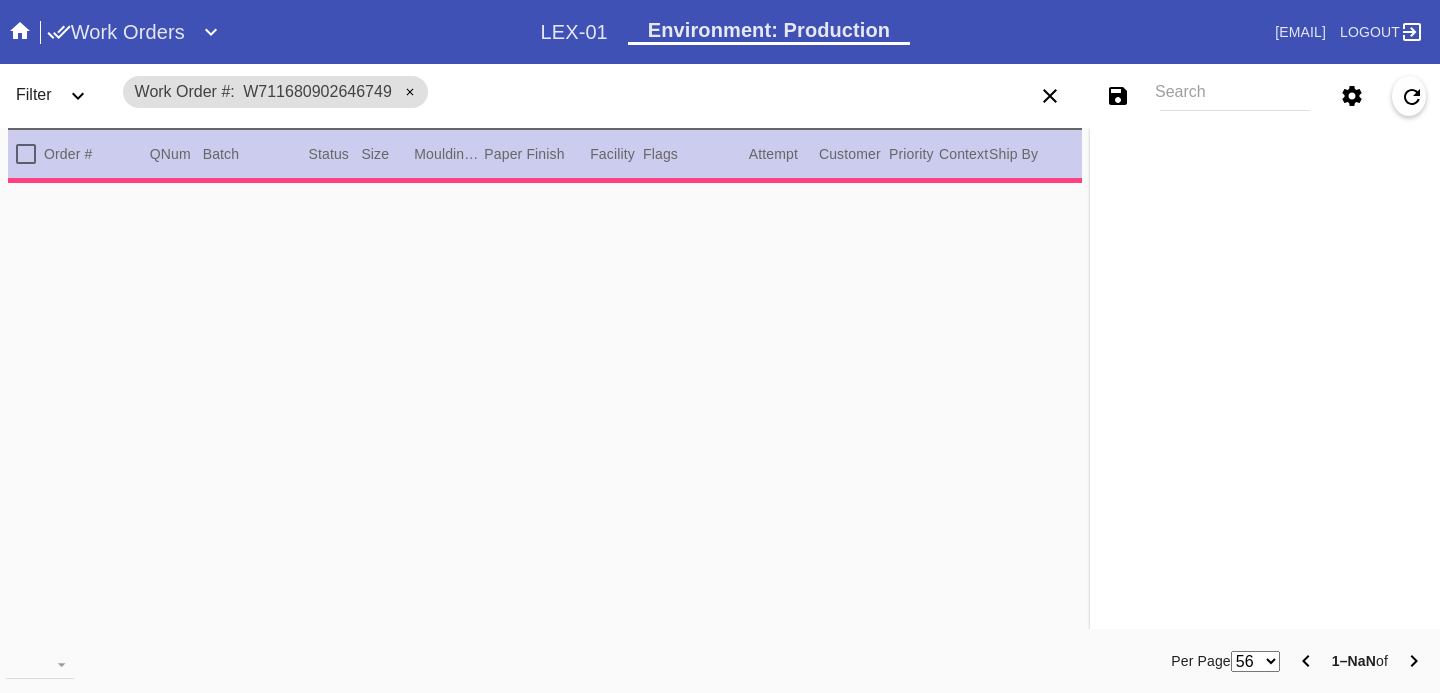 scroll, scrollTop: 0, scrollLeft: 0, axis: both 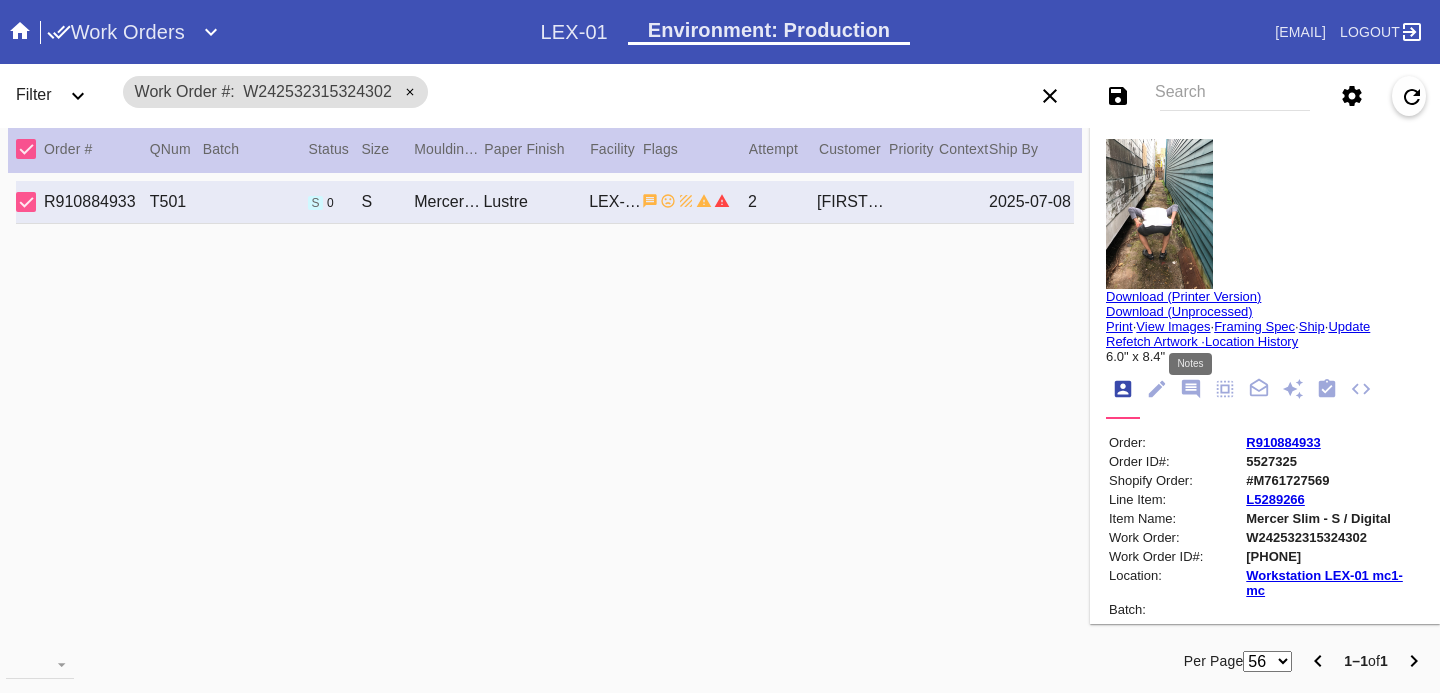 click at bounding box center [1191, 389] 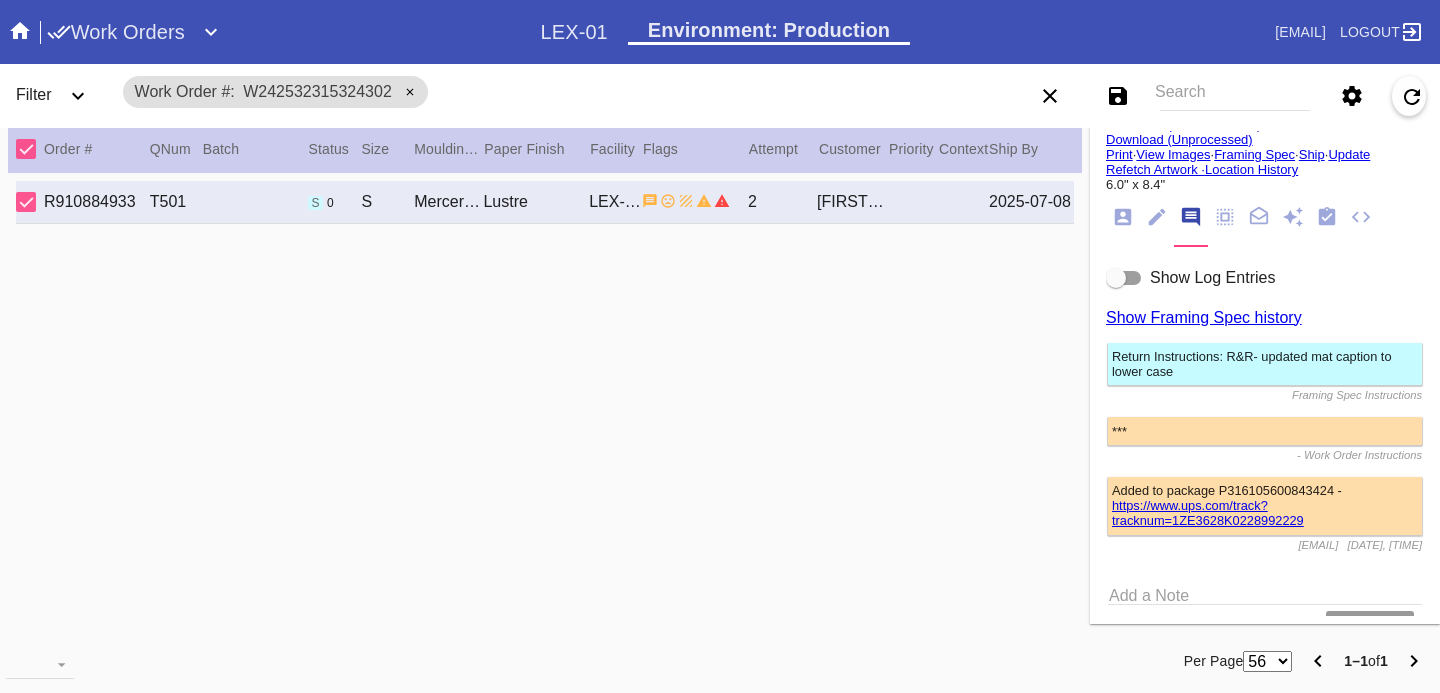 scroll, scrollTop: 173, scrollLeft: 0, axis: vertical 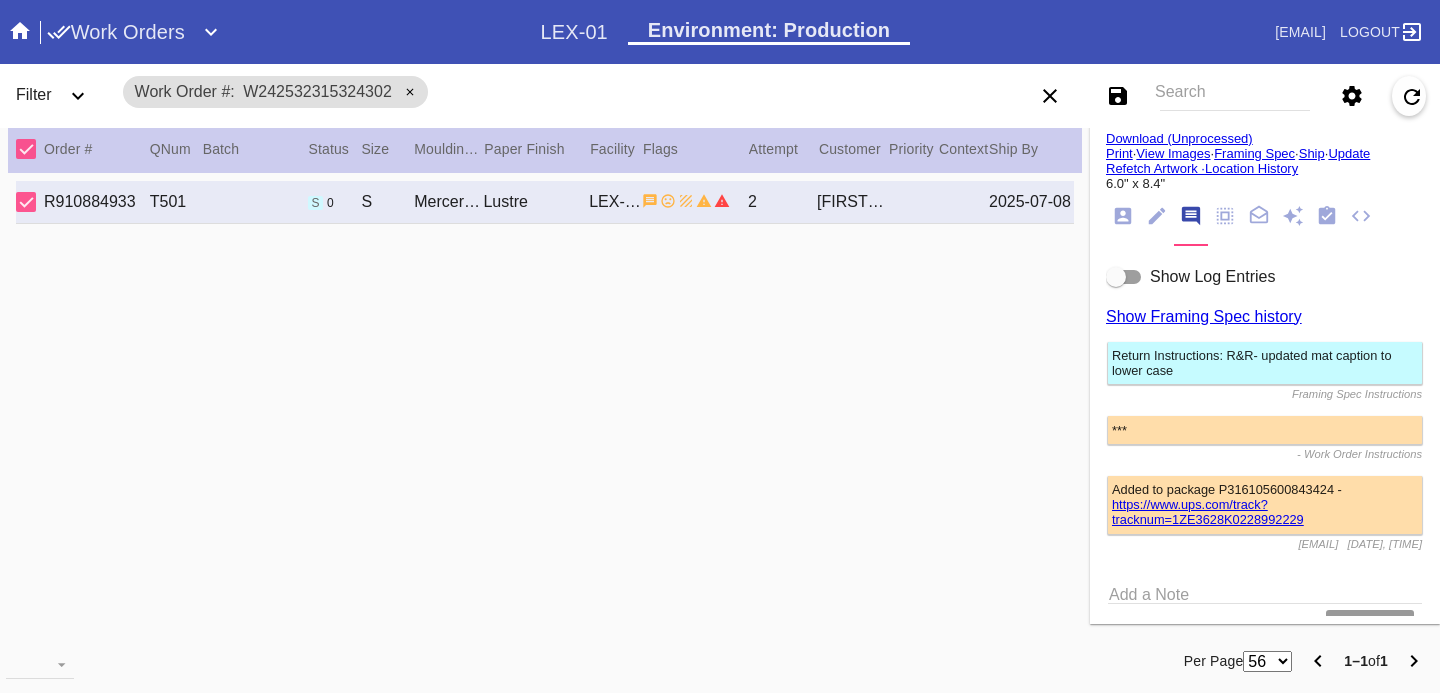 click on "https://www.ups.com/track?tracknum=1ZE3628K0228992229" at bounding box center [1208, 512] 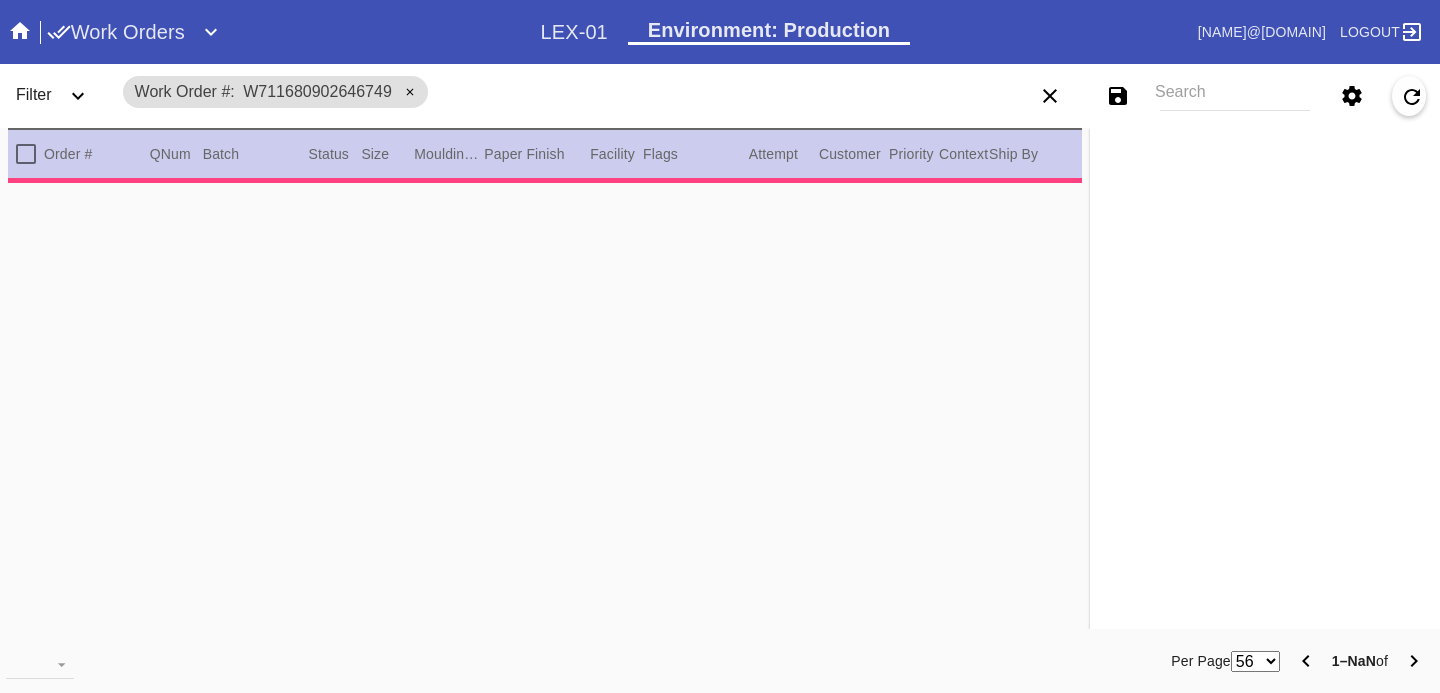 scroll, scrollTop: 0, scrollLeft: 0, axis: both 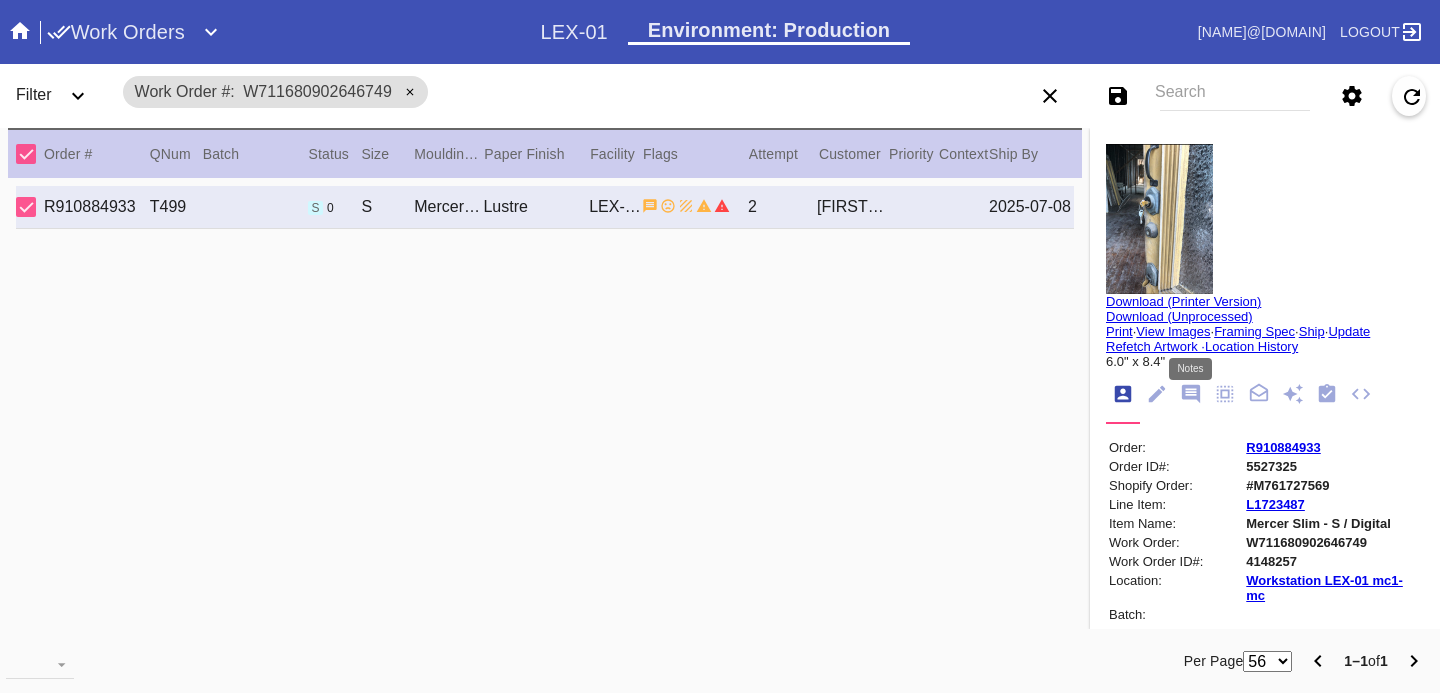 click at bounding box center [1191, 394] 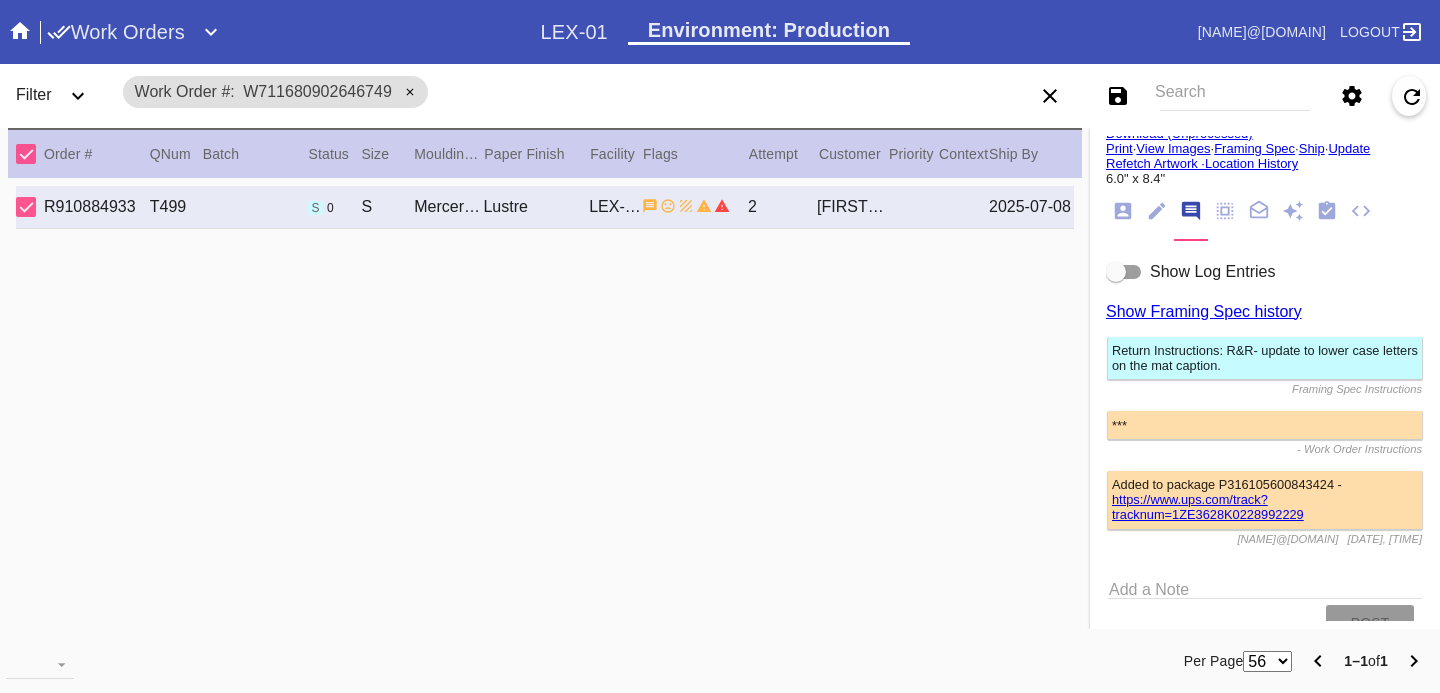scroll, scrollTop: 184, scrollLeft: 0, axis: vertical 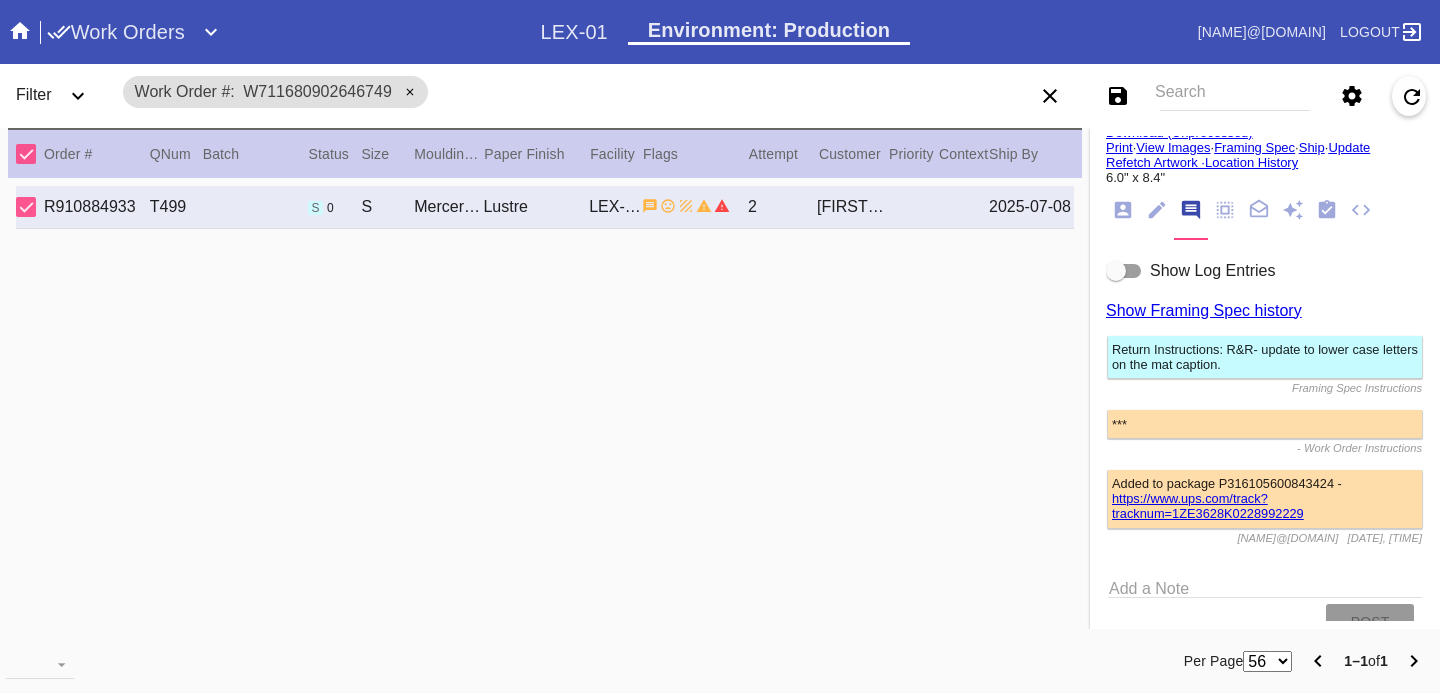 click on "https://www.ups.com/track?tracknum=1ZE3628K0228992229" at bounding box center [1208, 506] 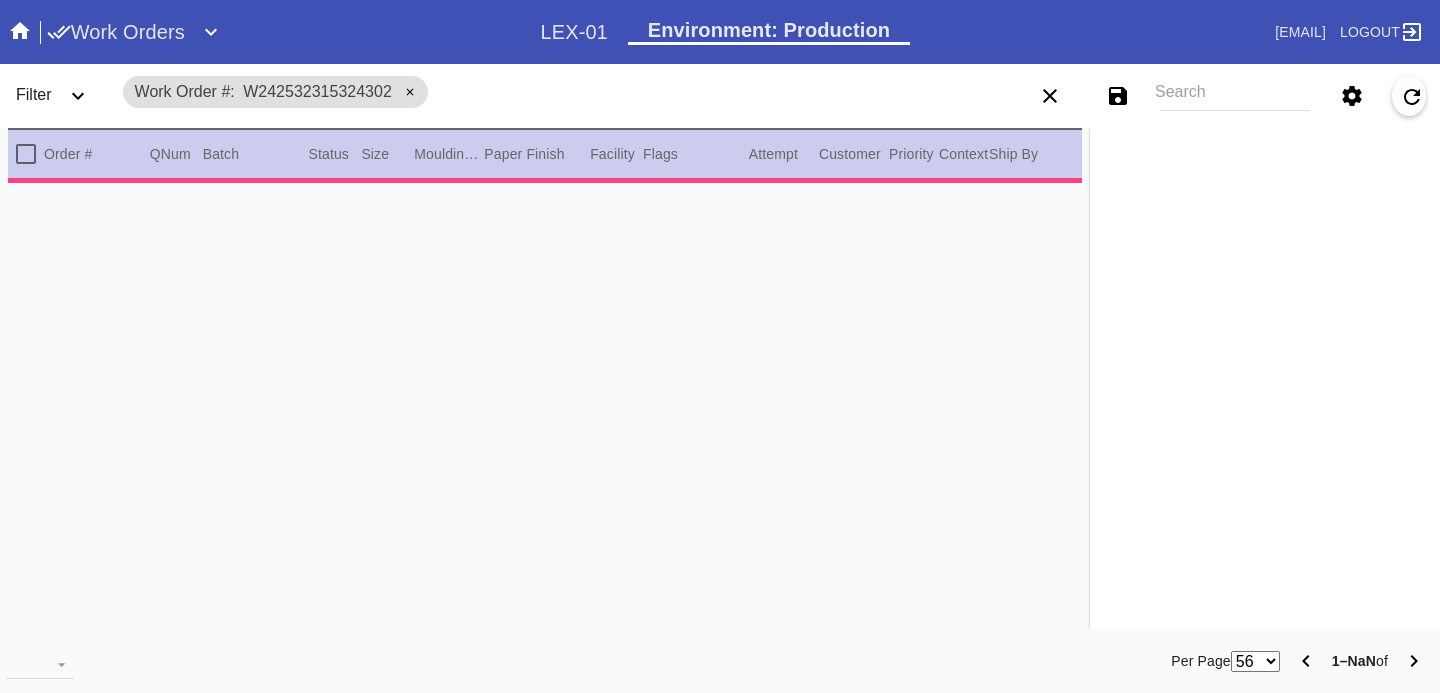 scroll, scrollTop: 0, scrollLeft: 0, axis: both 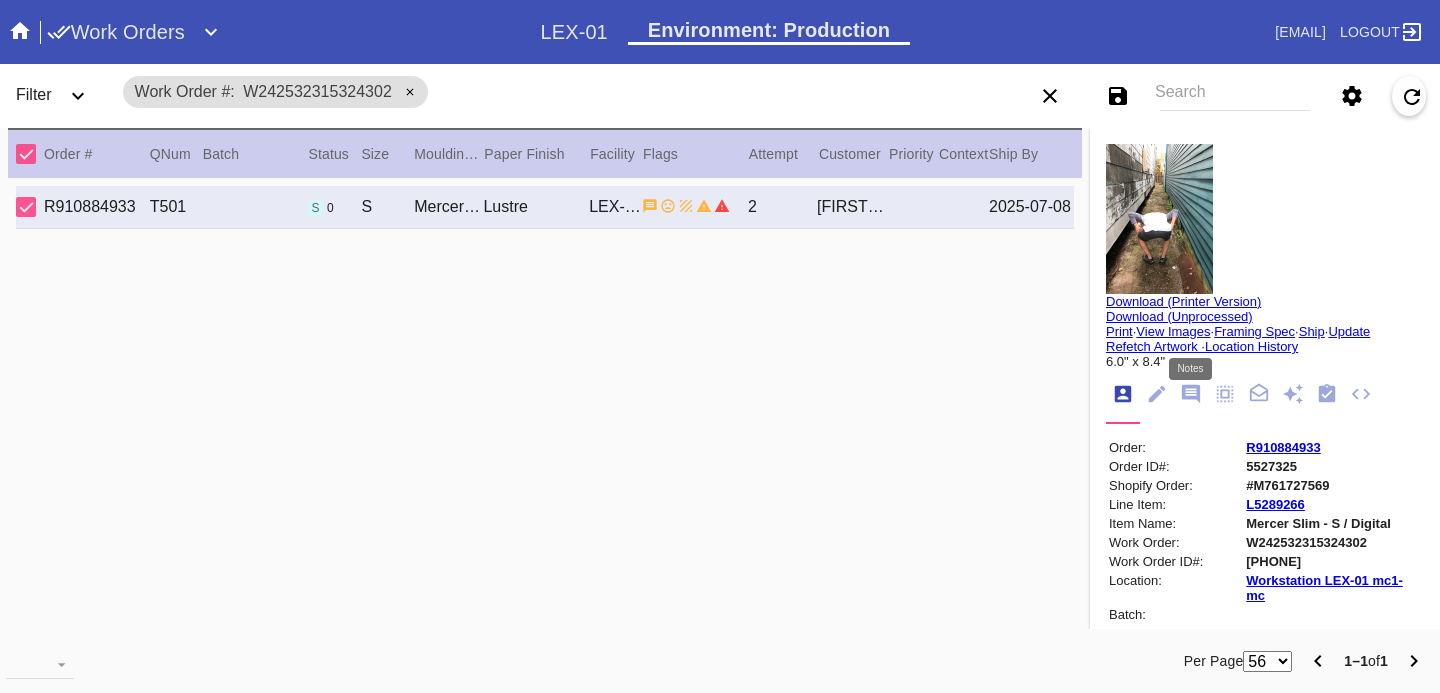 click at bounding box center [1191, 394] 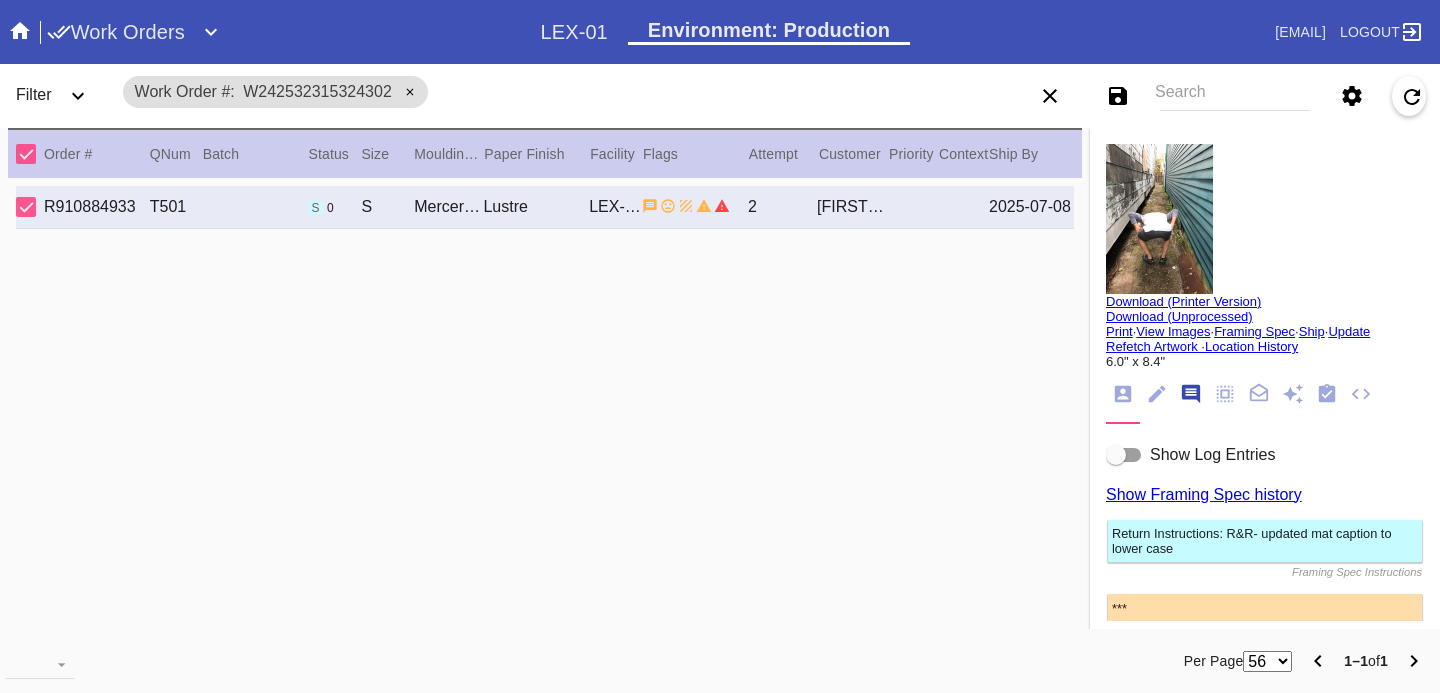 scroll, scrollTop: 123, scrollLeft: 0, axis: vertical 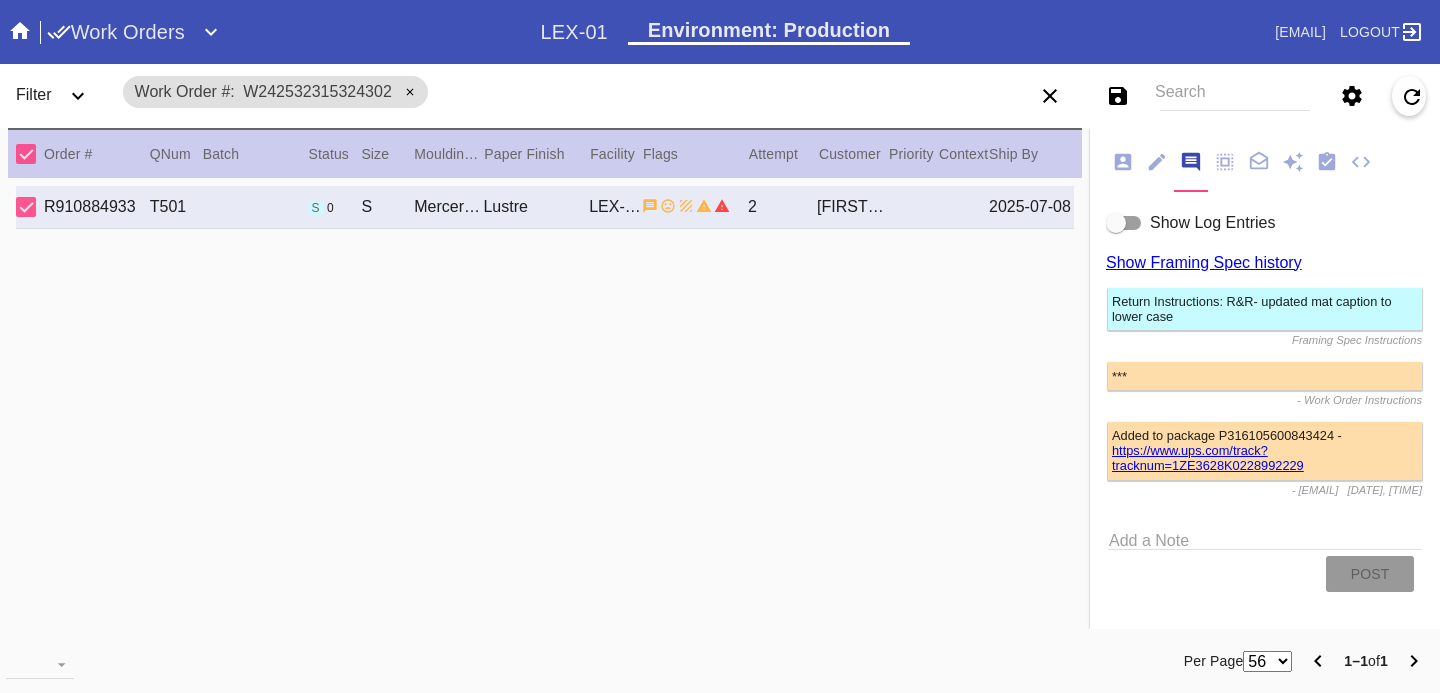 click on "https://www.ups.com/track?tracknum=1ZE3628K0228992229" at bounding box center [1208, 458] 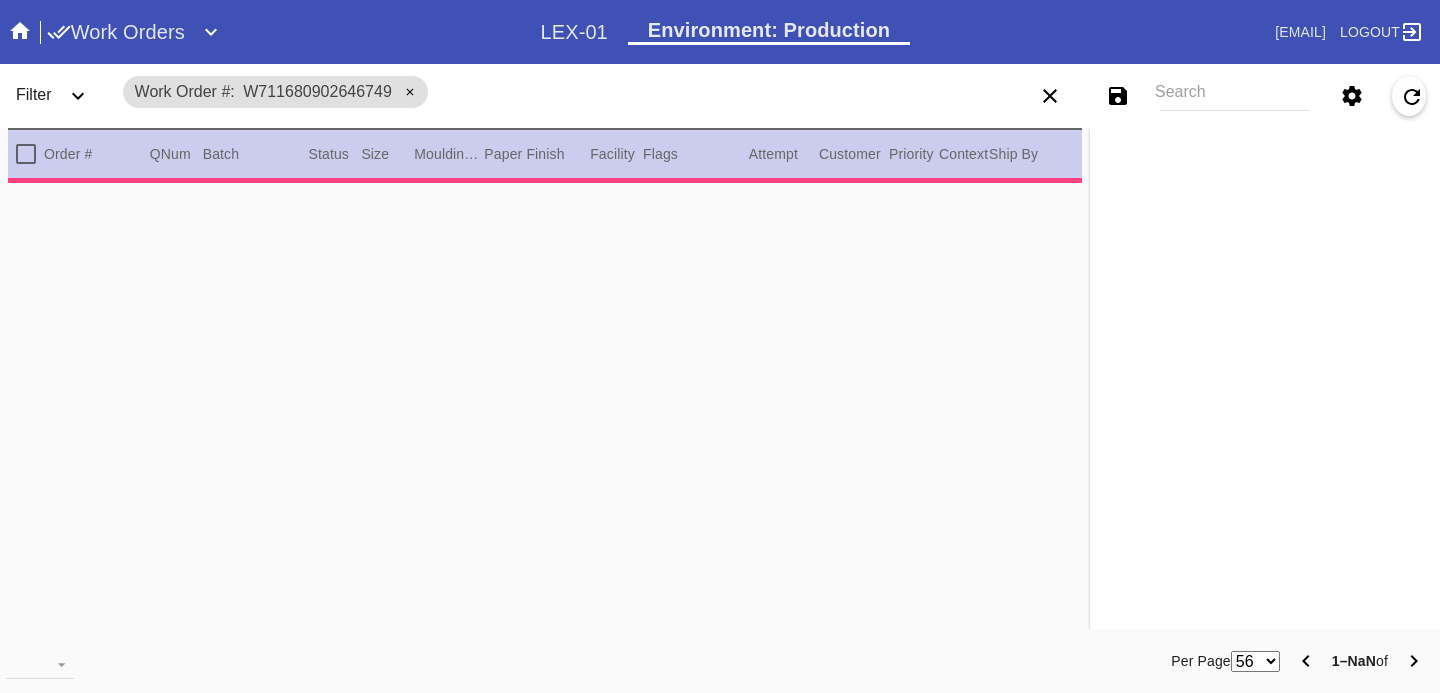 scroll, scrollTop: 0, scrollLeft: 0, axis: both 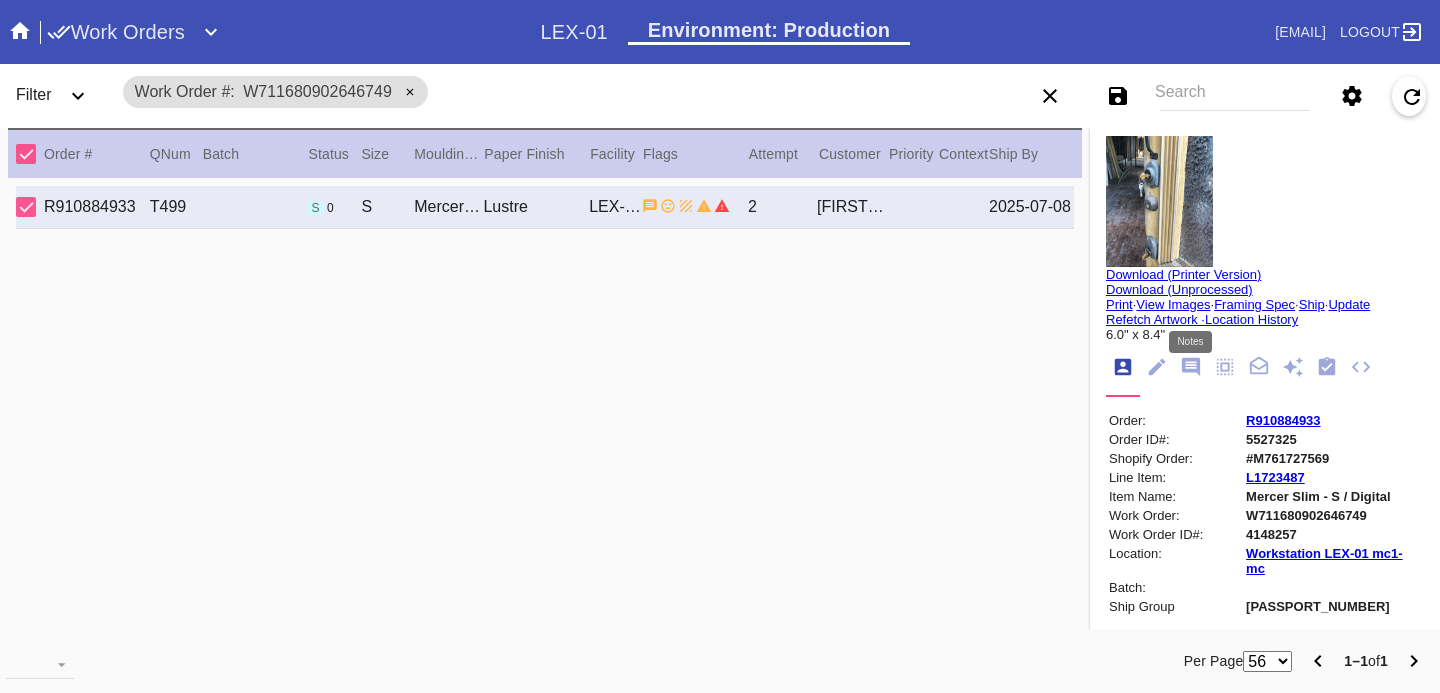 click at bounding box center (1191, 367) 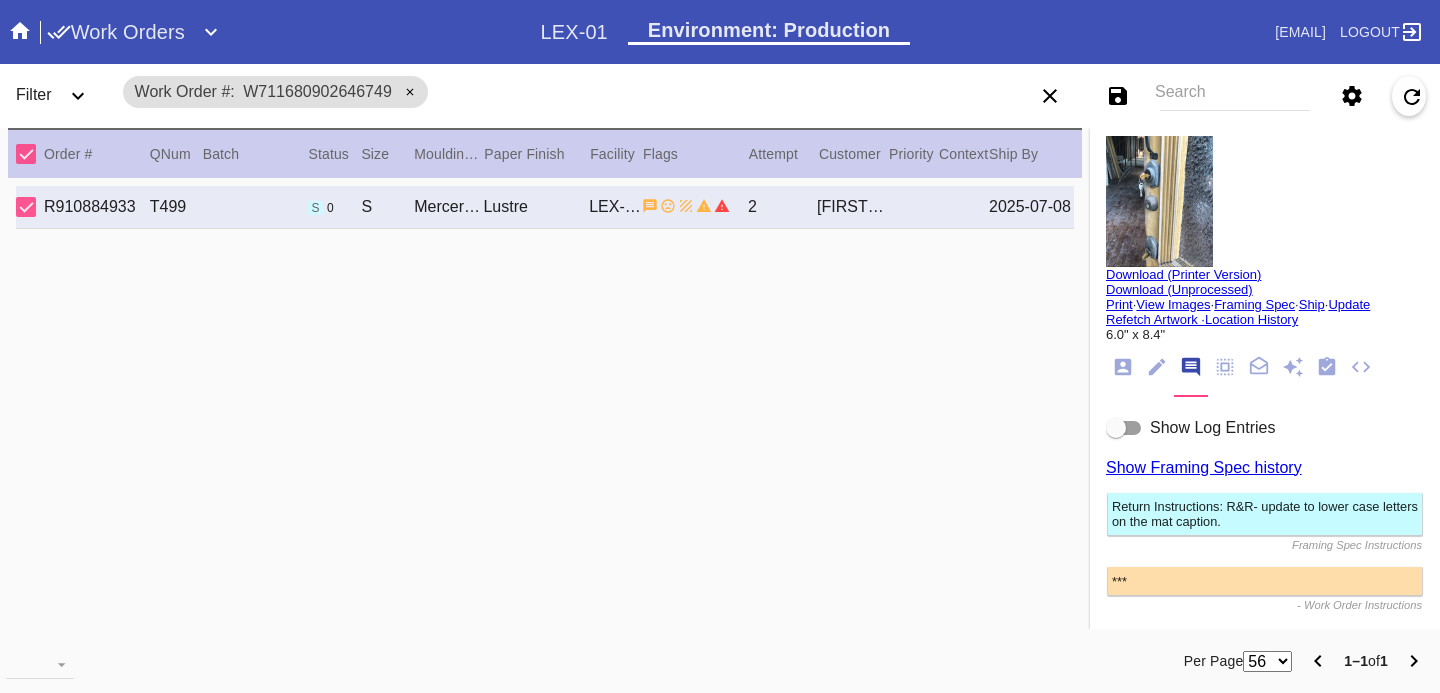 scroll, scrollTop: 245, scrollLeft: 0, axis: vertical 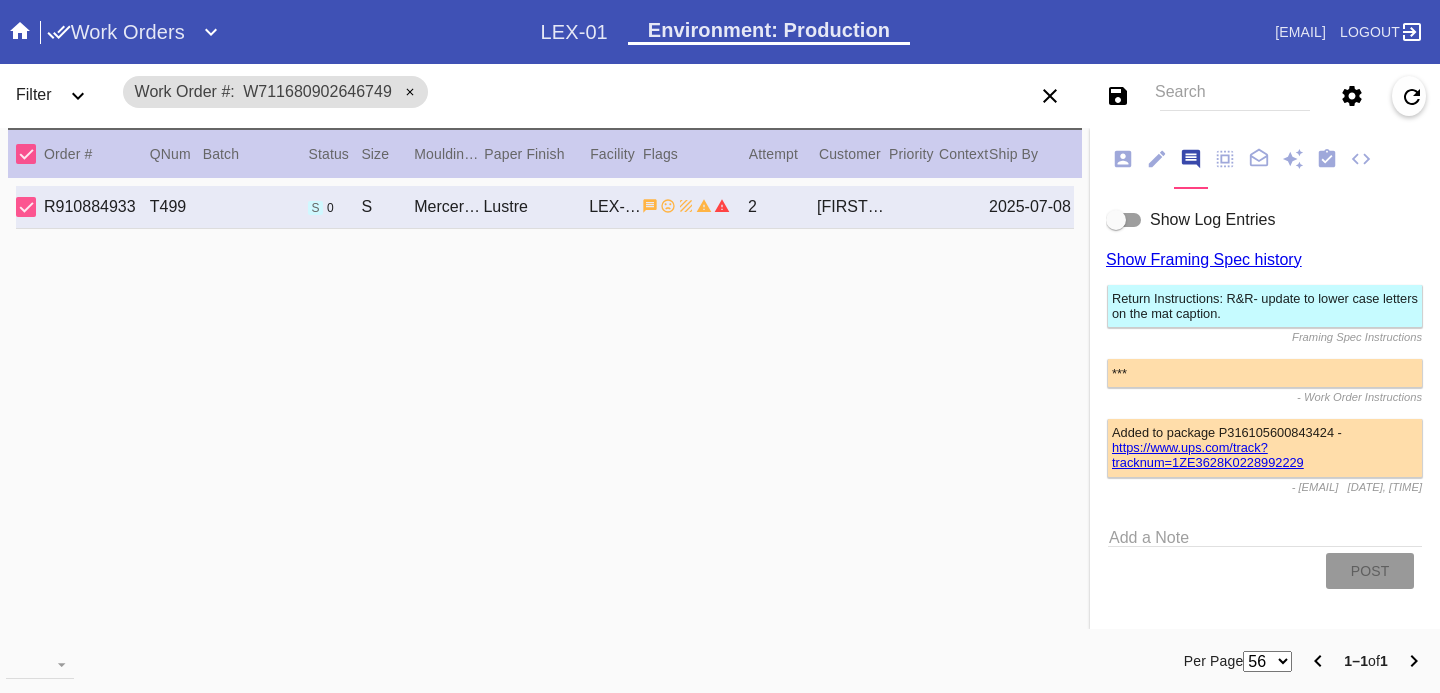 click on "https://www.ups.com/track?tracknum=1ZE3628K0228992229" at bounding box center (1208, 455) 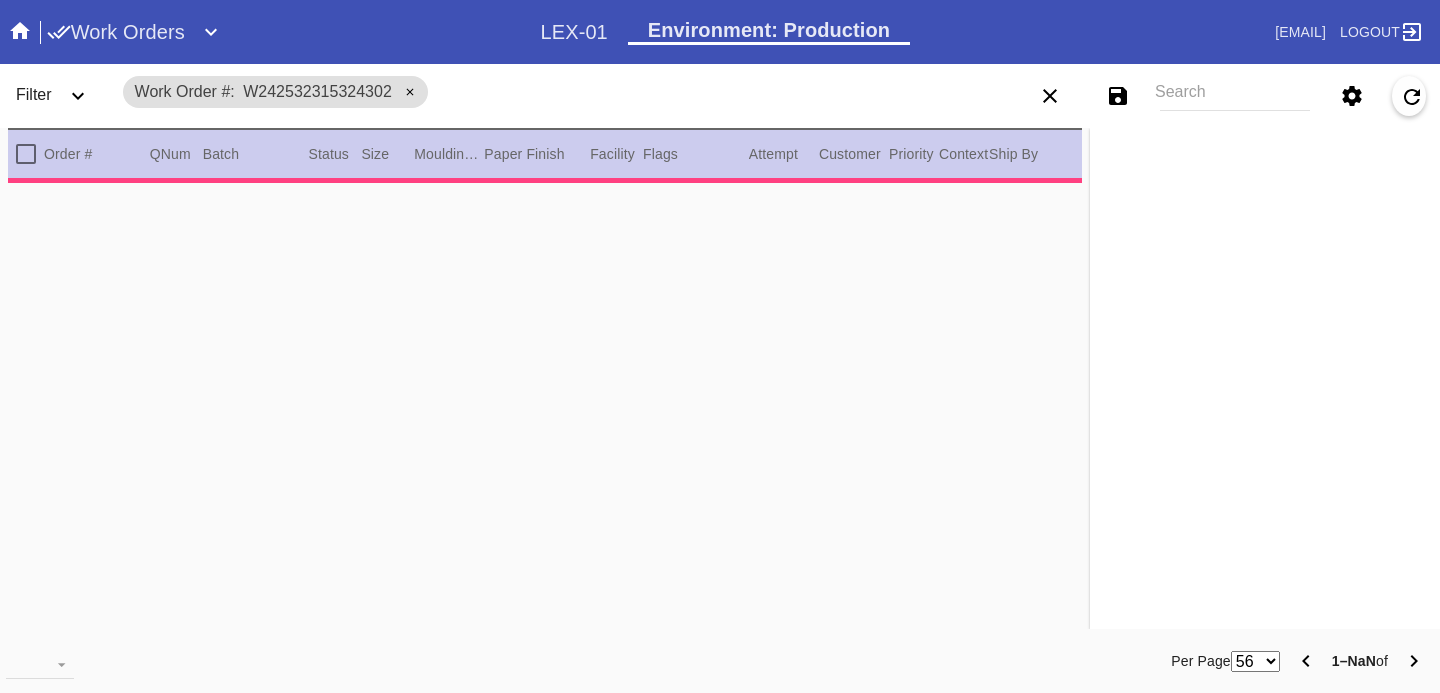scroll, scrollTop: 0, scrollLeft: 0, axis: both 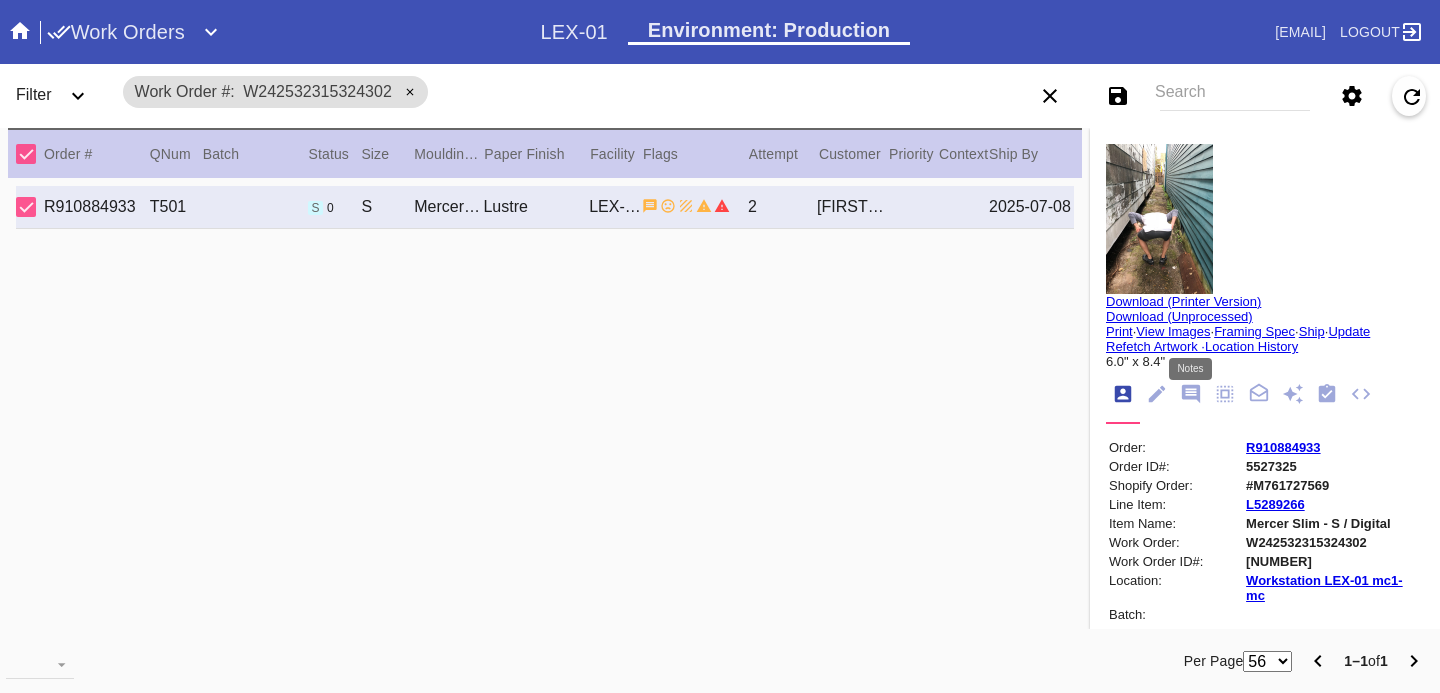 click at bounding box center (1191, 394) 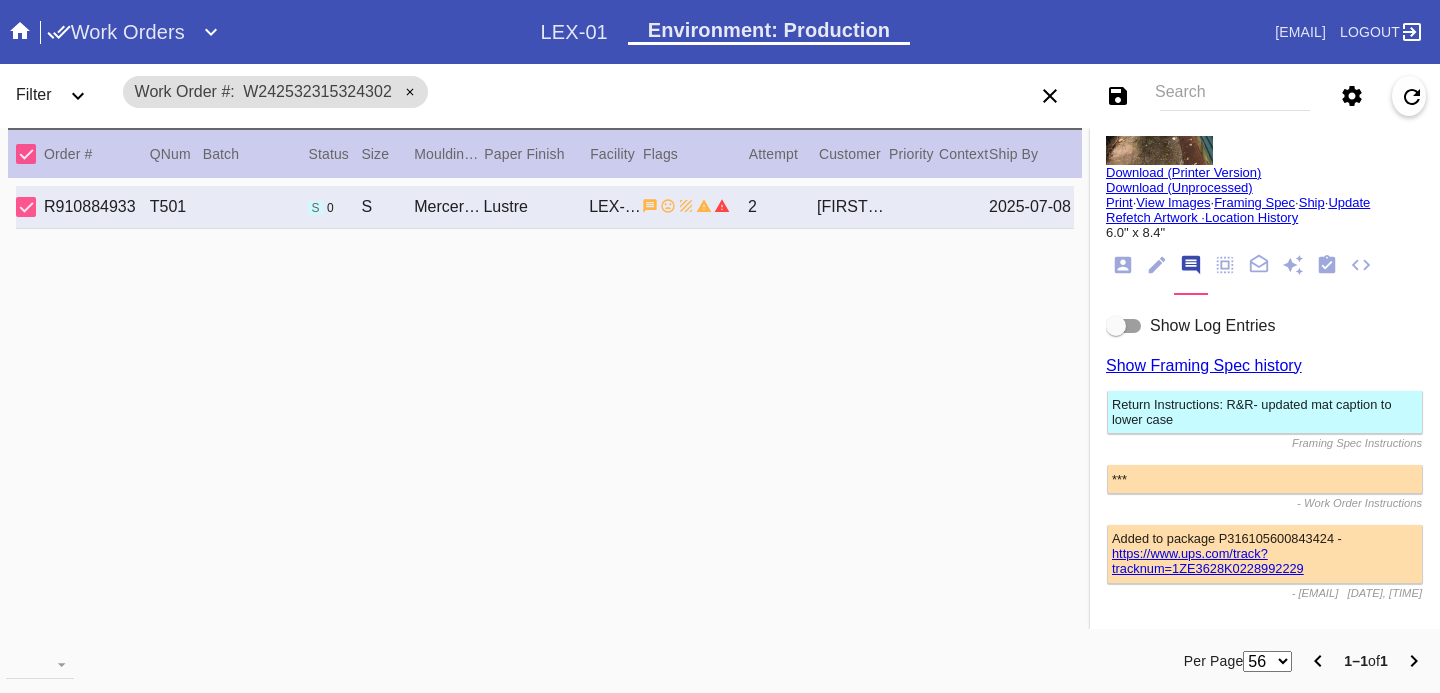 scroll, scrollTop: 204, scrollLeft: 0, axis: vertical 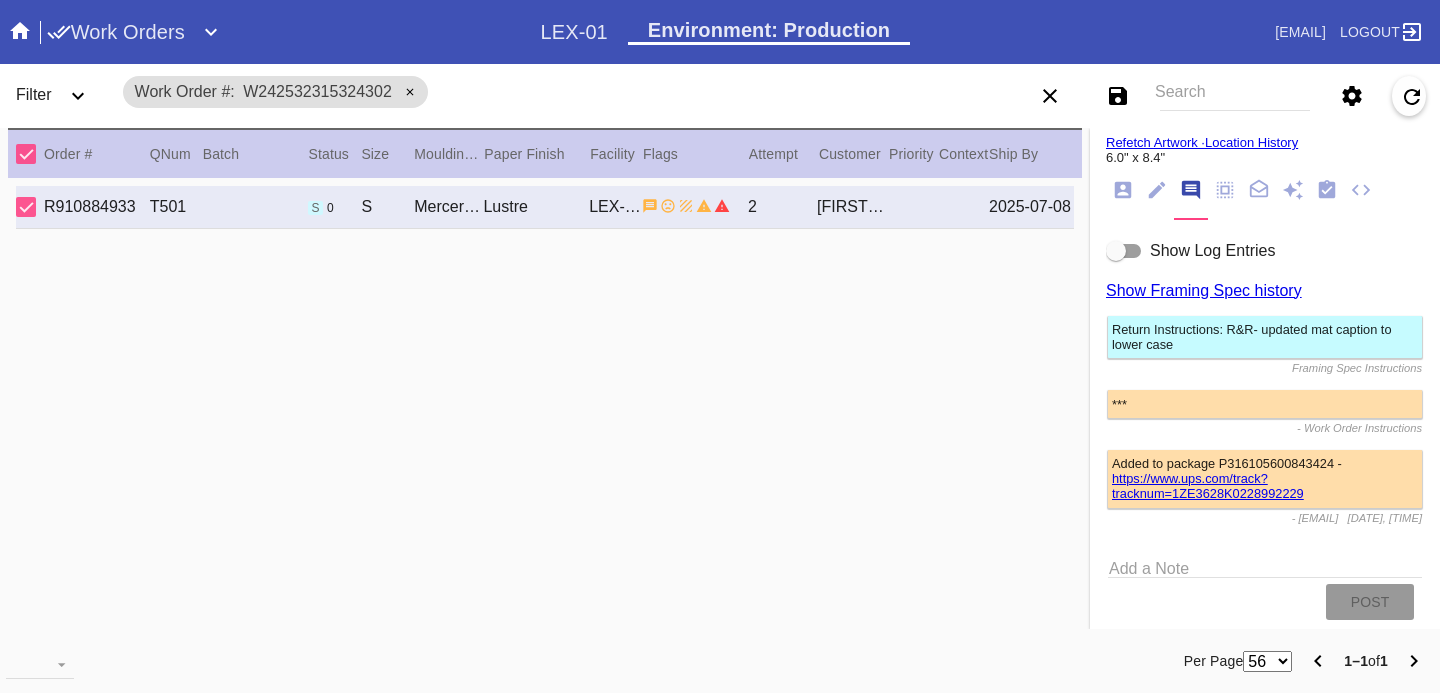 click on "https://www.ups.com/track?tracknum=1ZE3628K0228992229" at bounding box center [1208, 486] 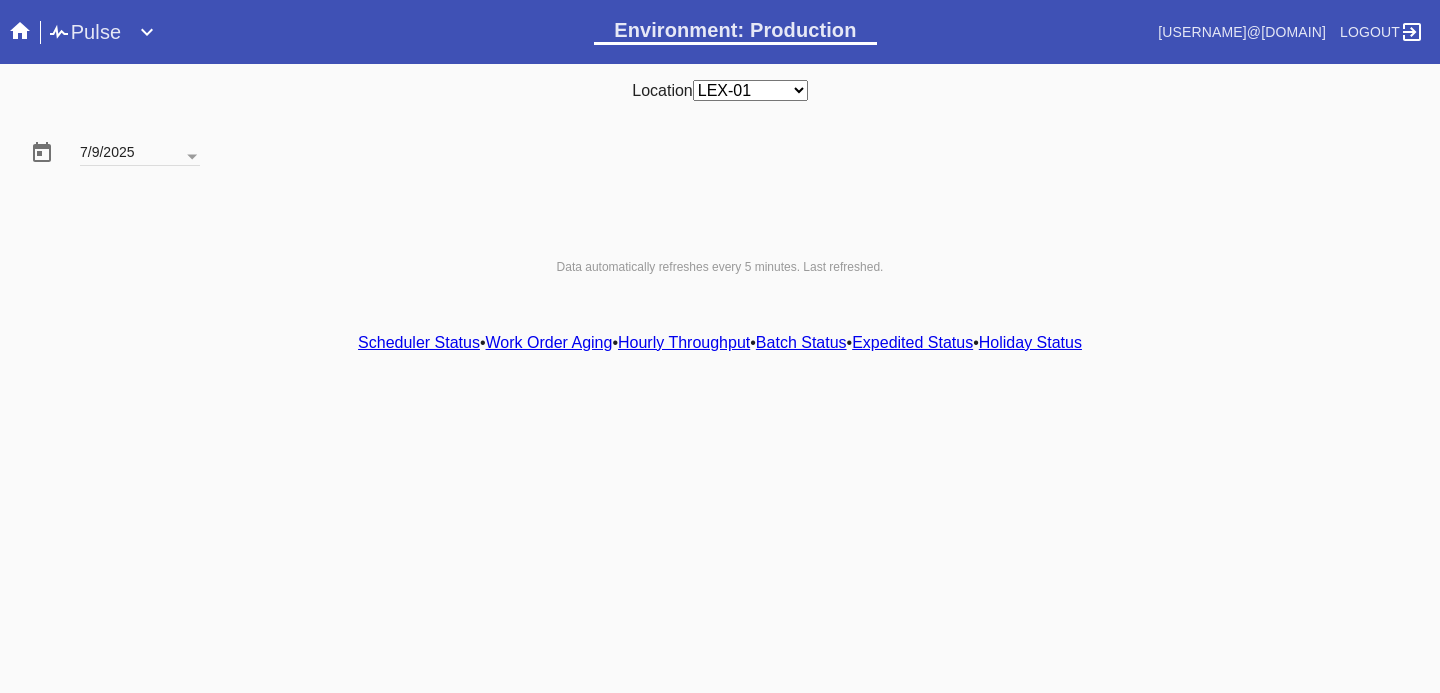 scroll, scrollTop: 0, scrollLeft: 0, axis: both 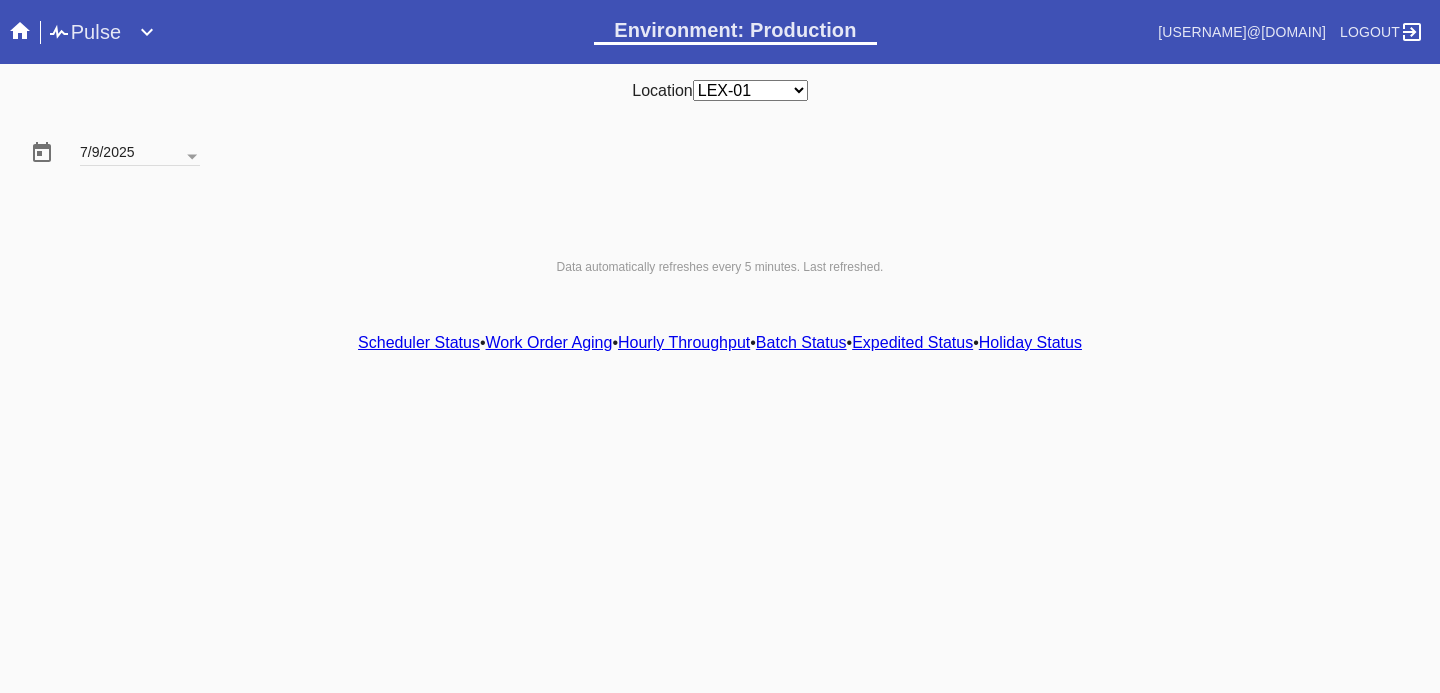 click on "Hourly Throughput" at bounding box center (684, 342) 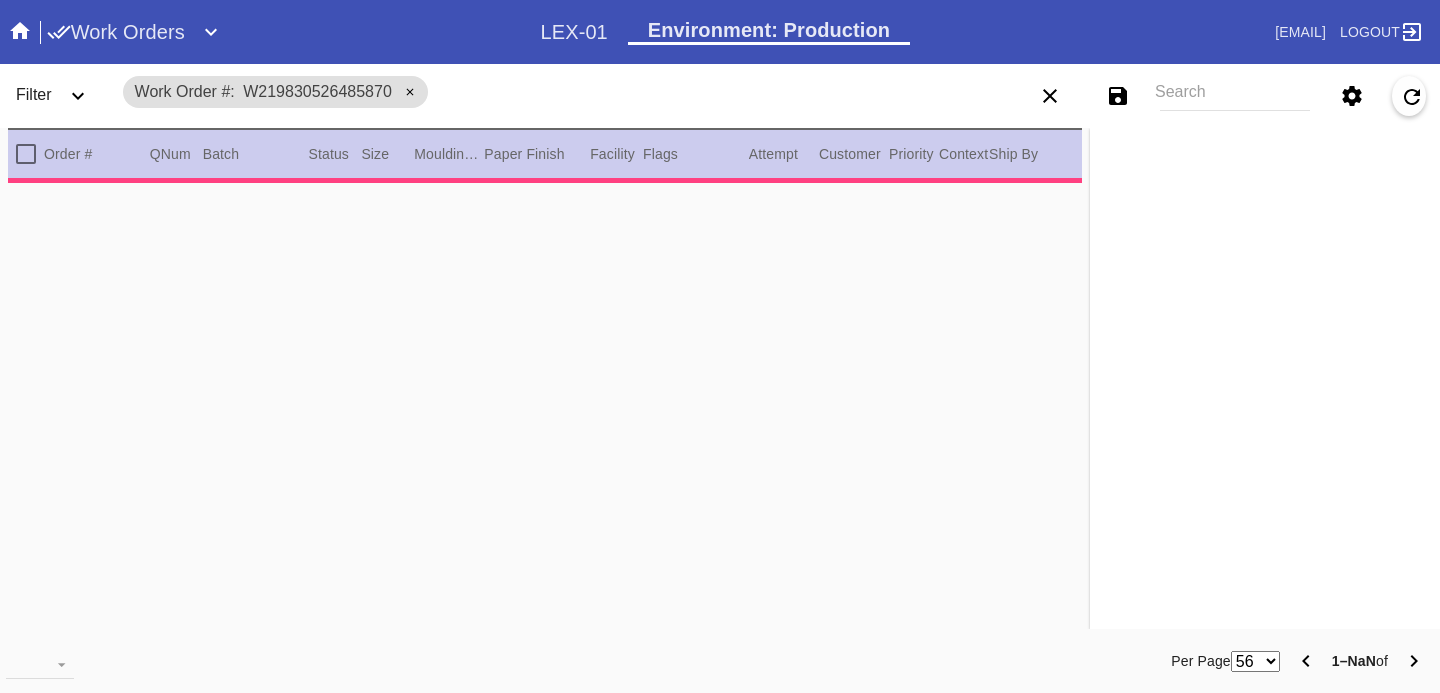 scroll, scrollTop: 0, scrollLeft: 0, axis: both 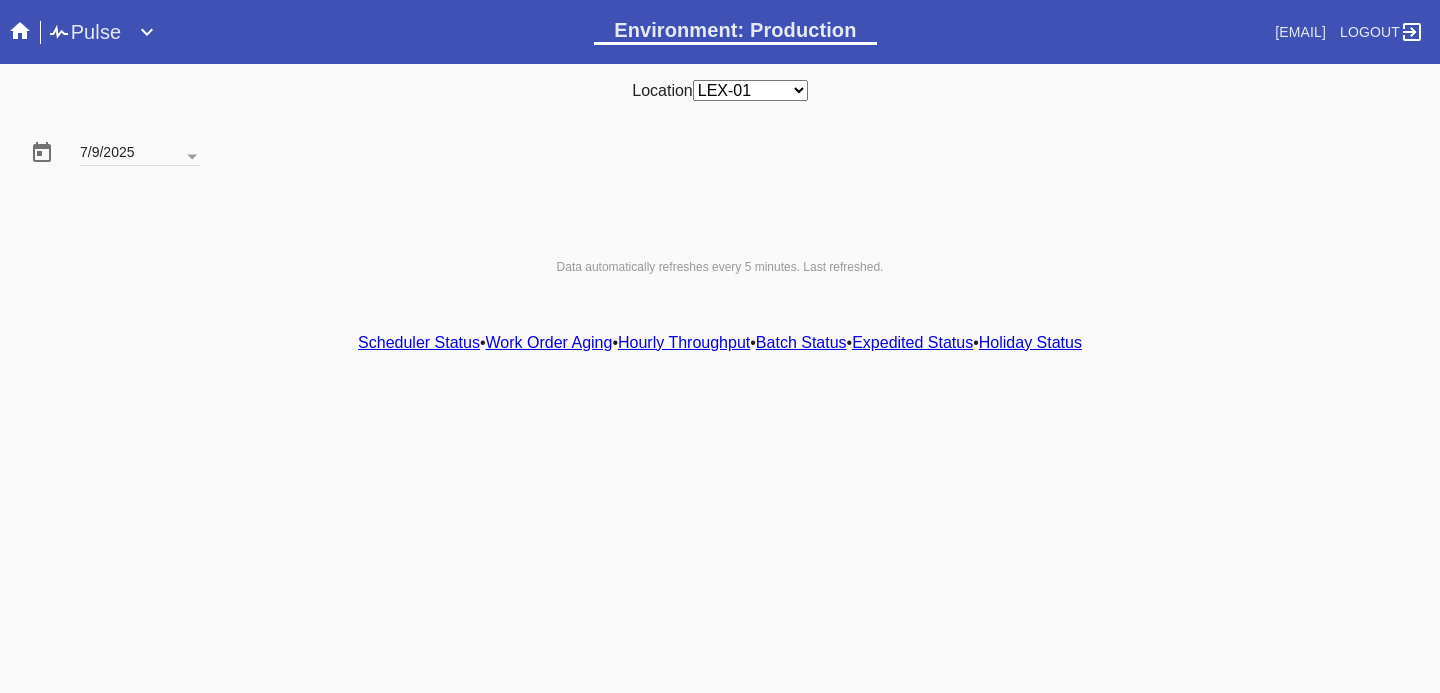click on "Hourly Throughput" at bounding box center (684, 342) 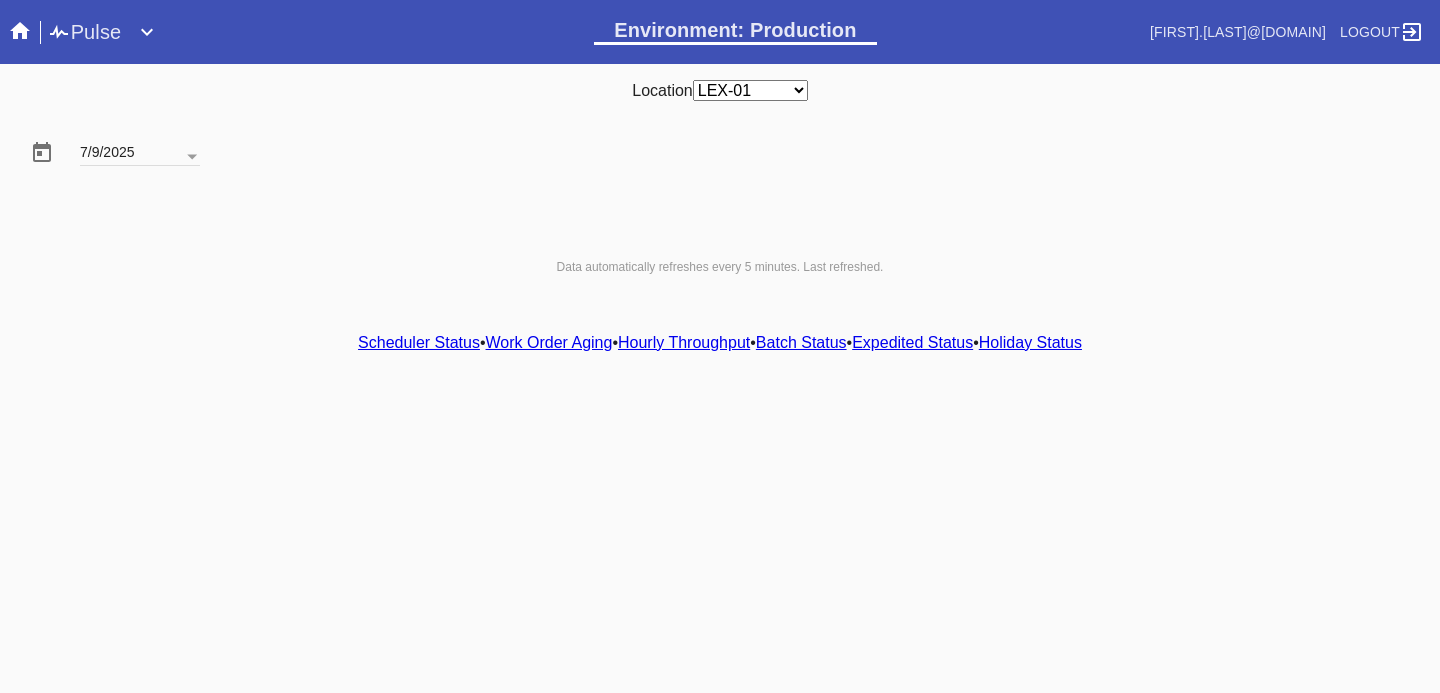 scroll, scrollTop: 0, scrollLeft: 0, axis: both 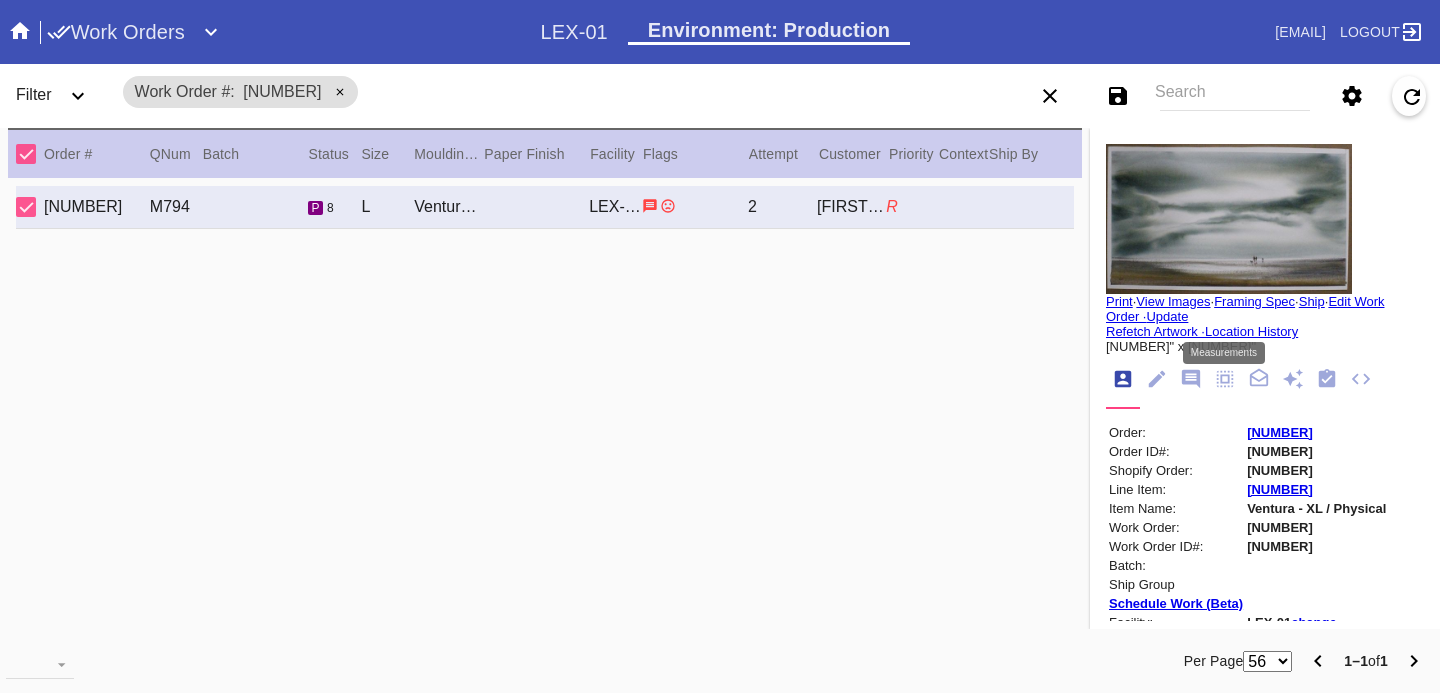 click at bounding box center (1224, 378) 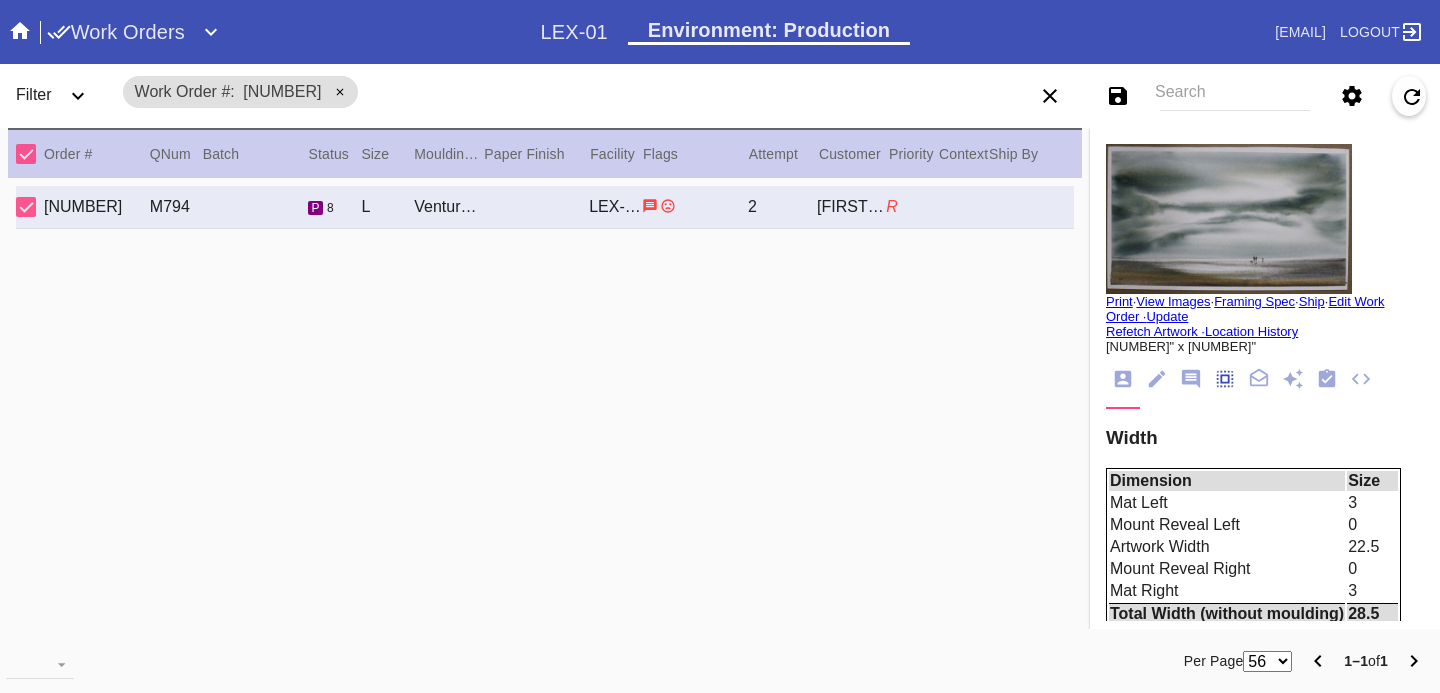 scroll, scrollTop: 172, scrollLeft: 0, axis: vertical 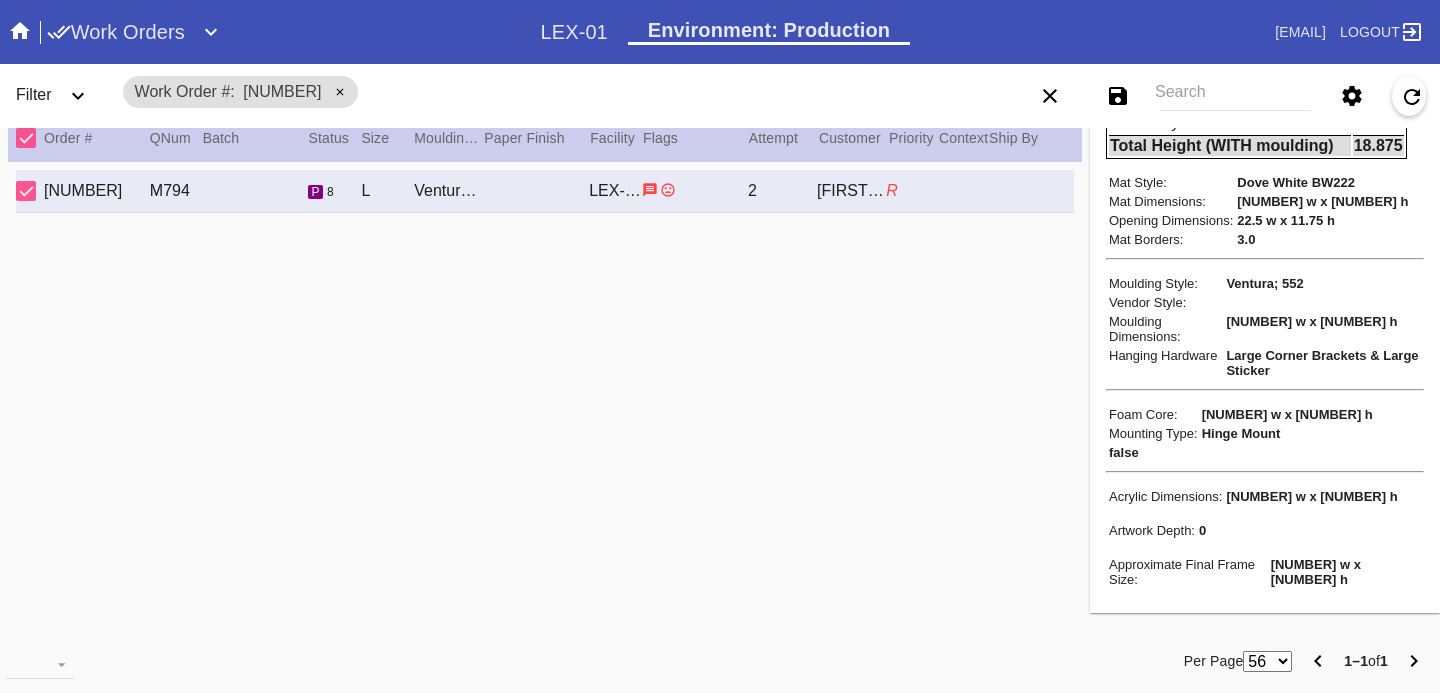 click at bounding box center [59, 32] 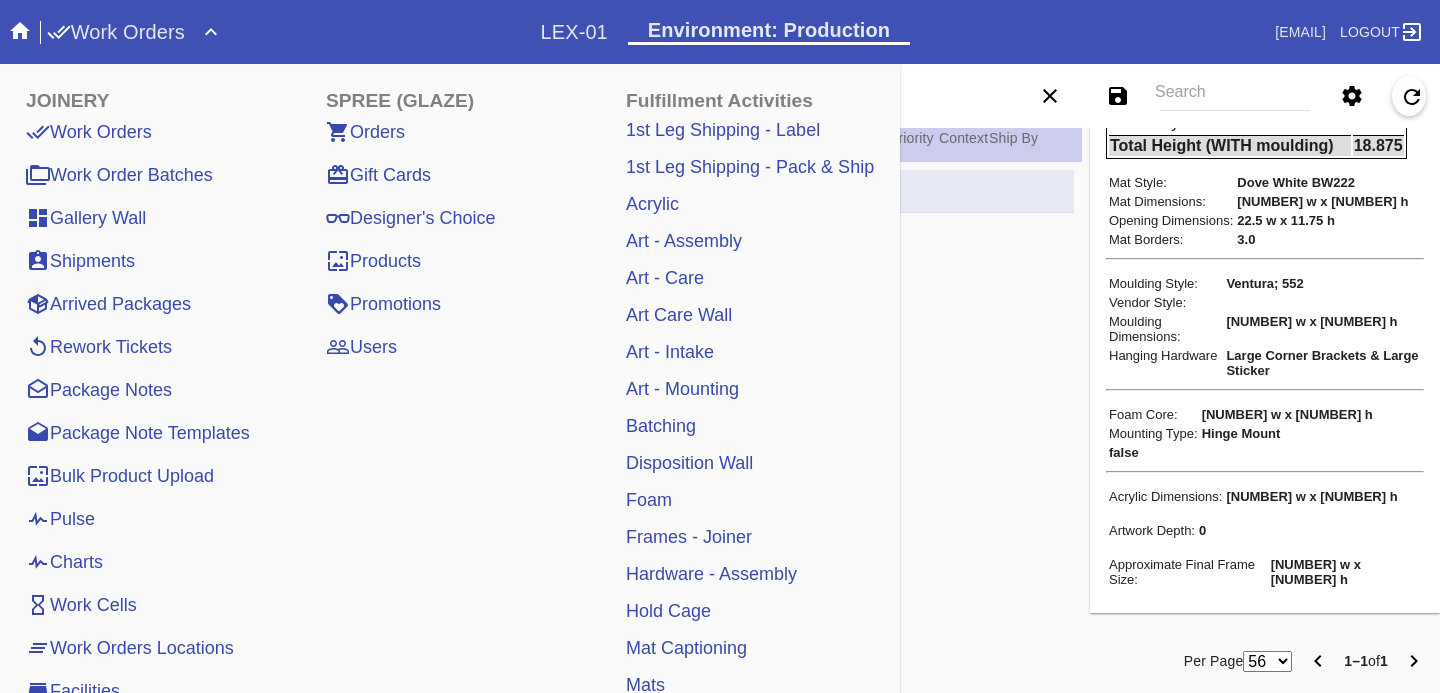 click on "Pulse" at bounding box center (60, 519) 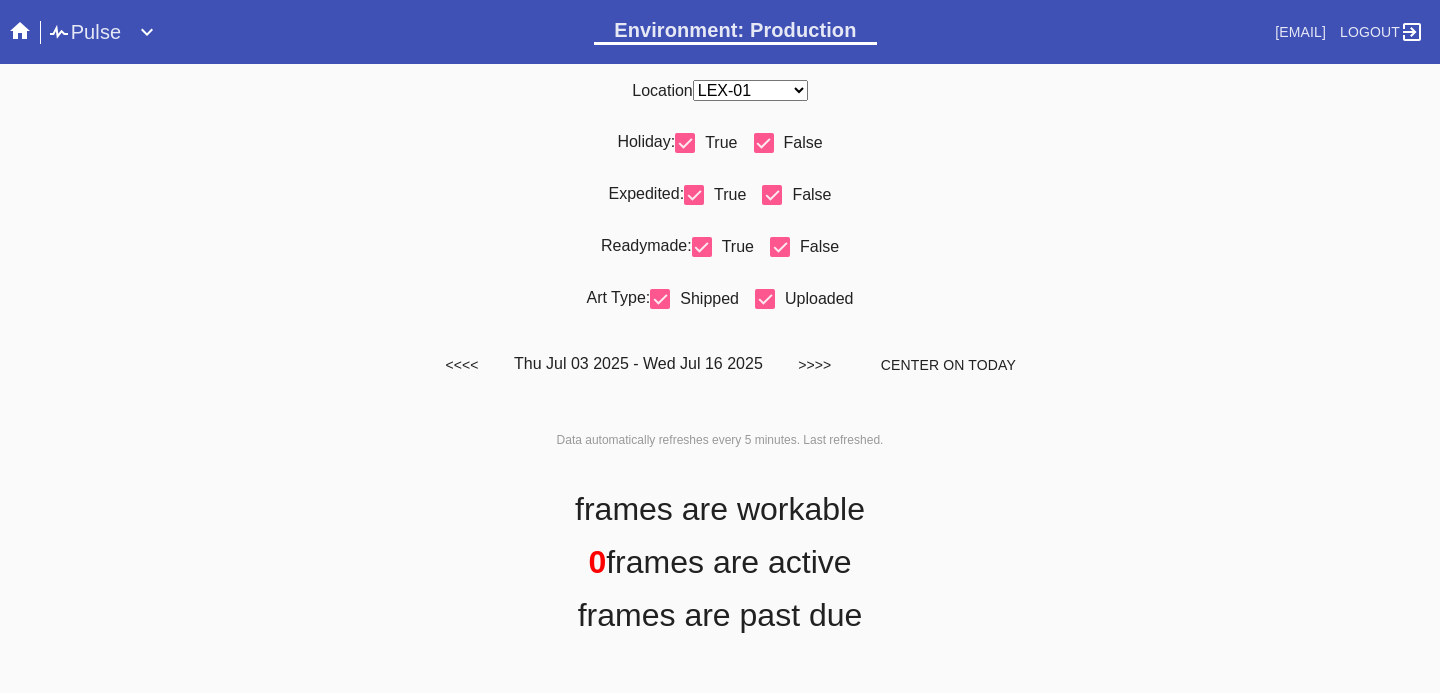 scroll, scrollTop: 0, scrollLeft: 0, axis: both 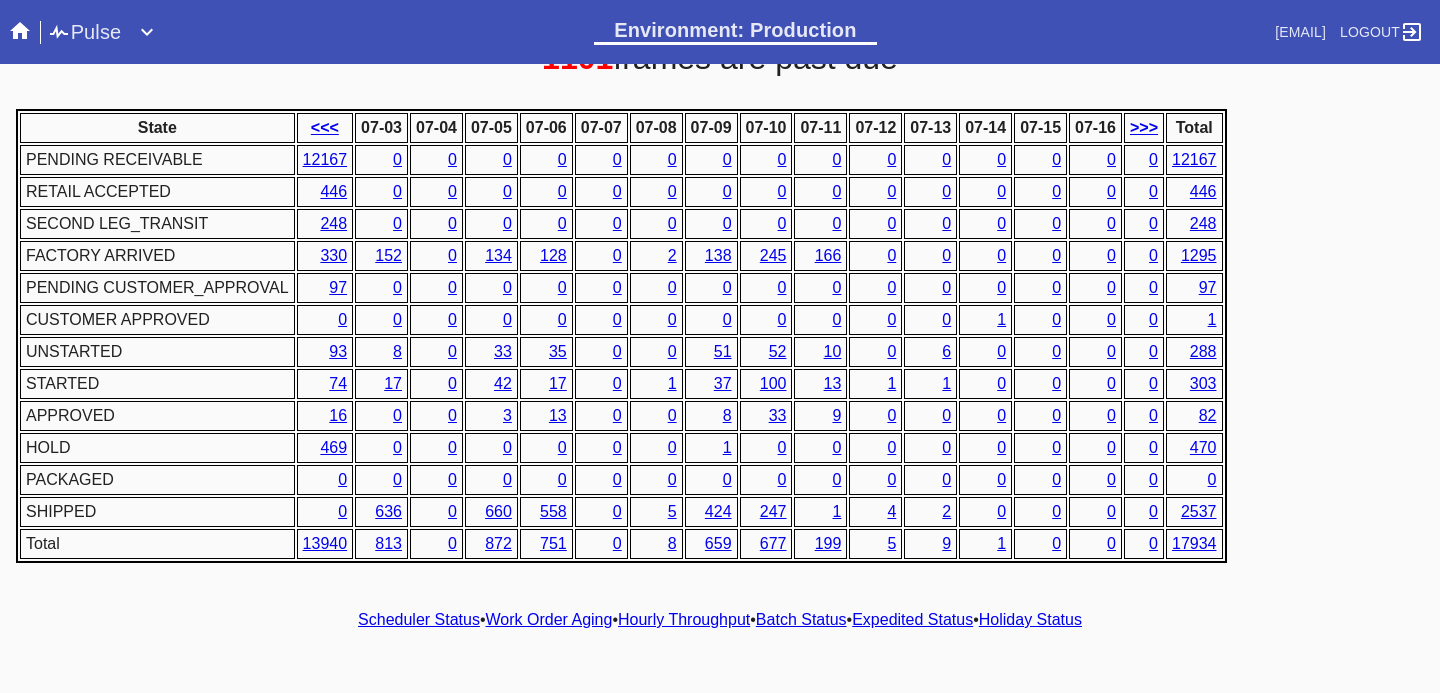click on "Hourly Throughput" at bounding box center (684, 619) 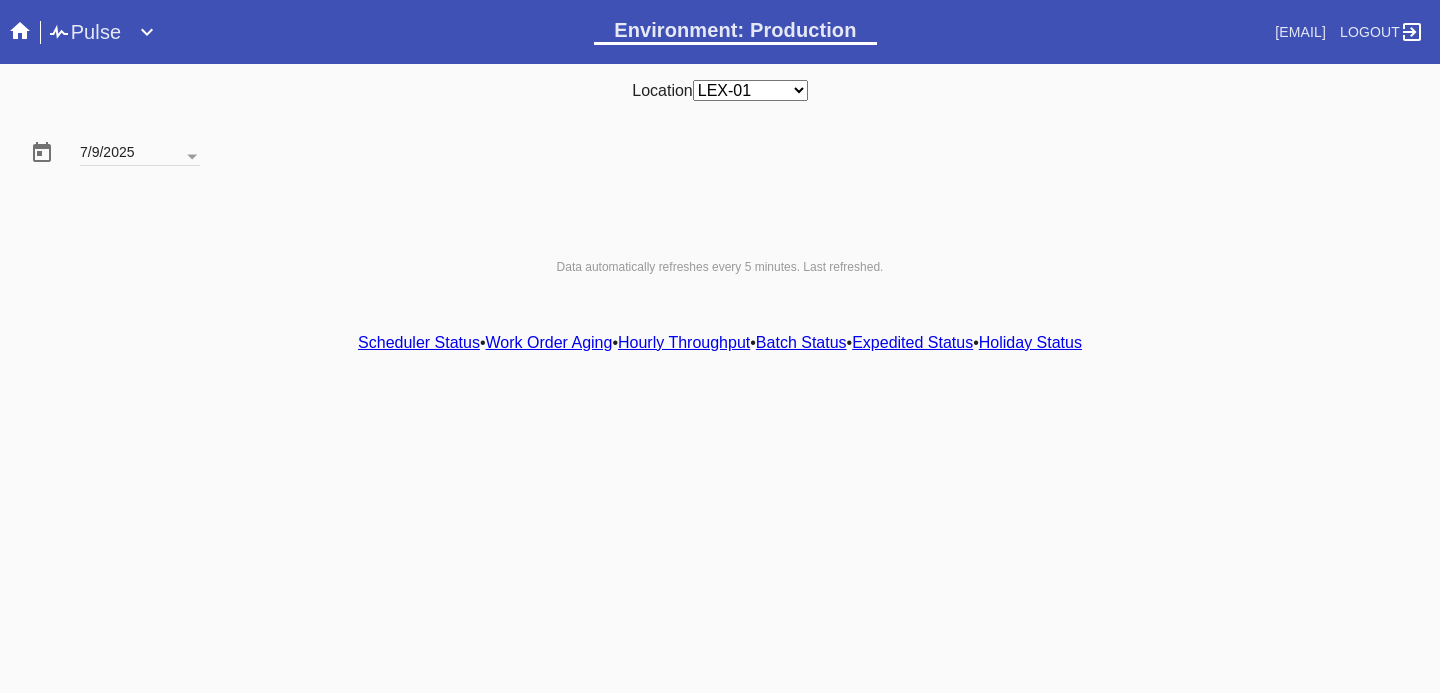 scroll, scrollTop: 0, scrollLeft: 0, axis: both 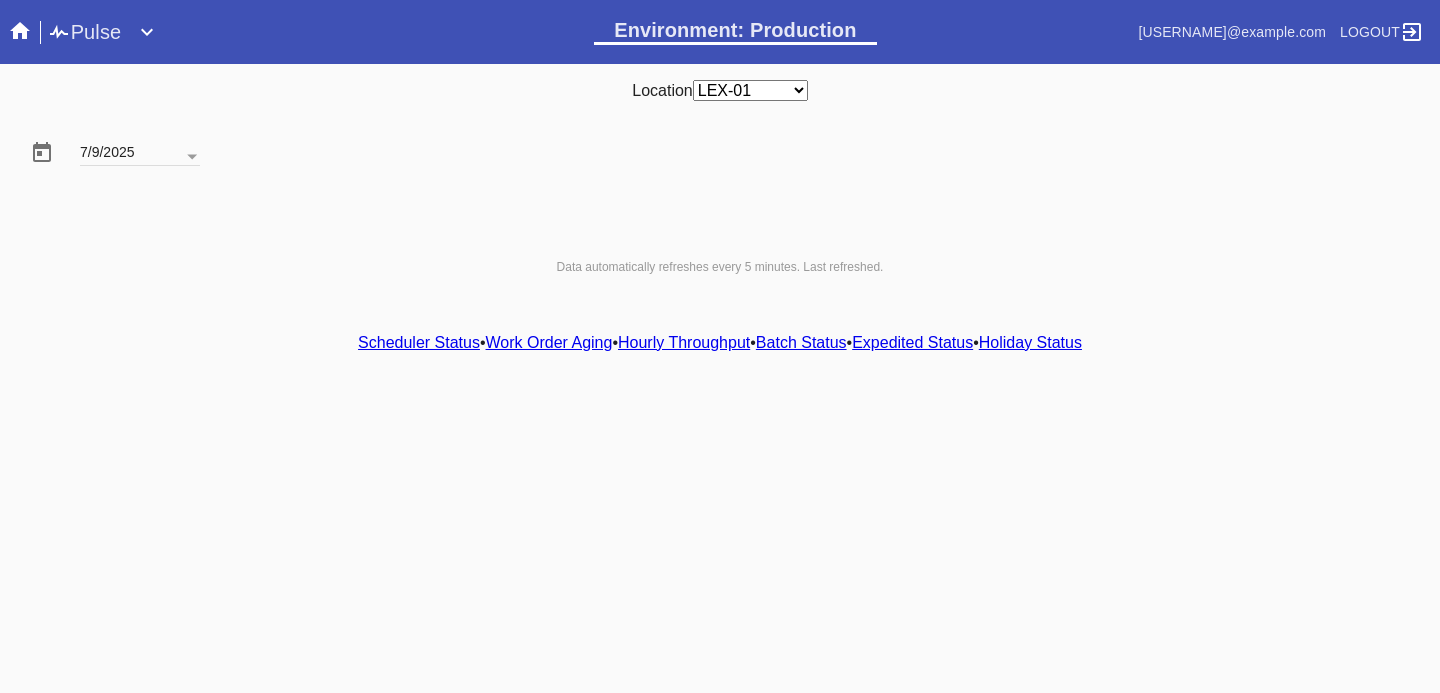 click on "Hourly Throughput" at bounding box center [684, 342] 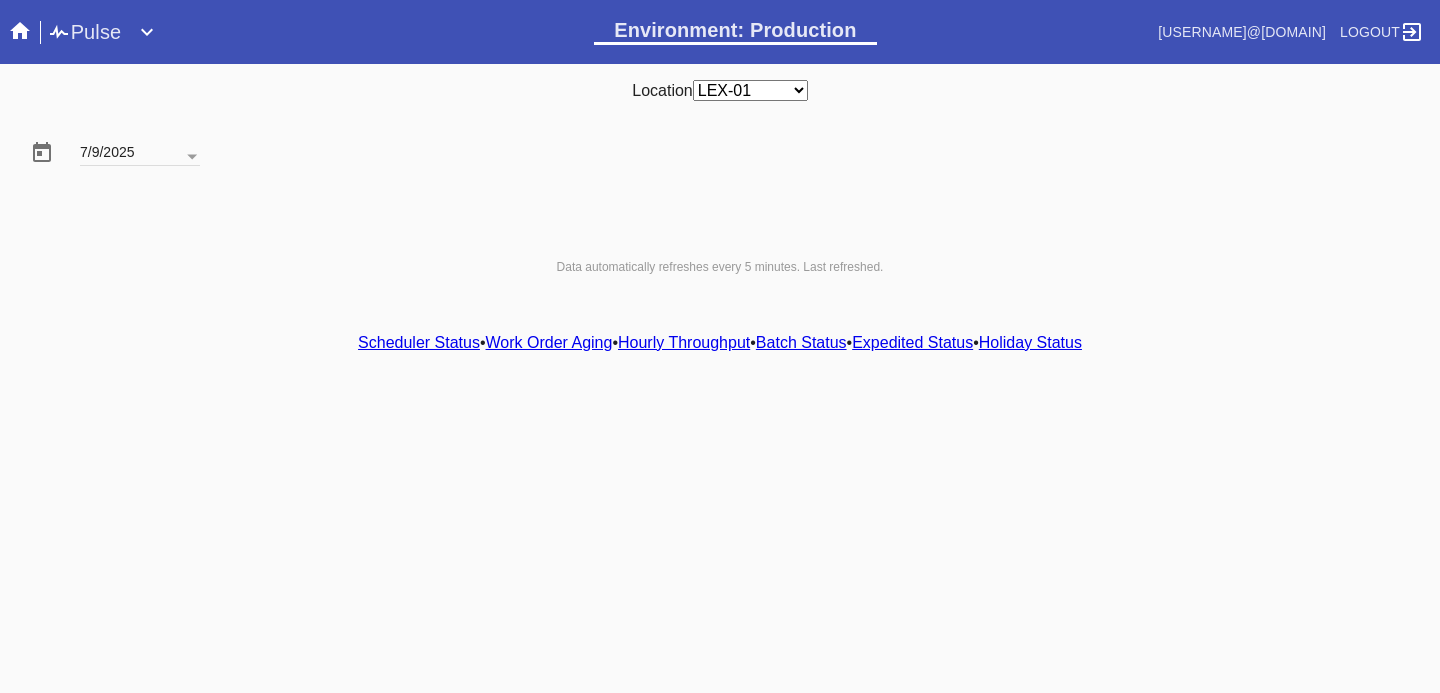 scroll, scrollTop: 0, scrollLeft: 0, axis: both 